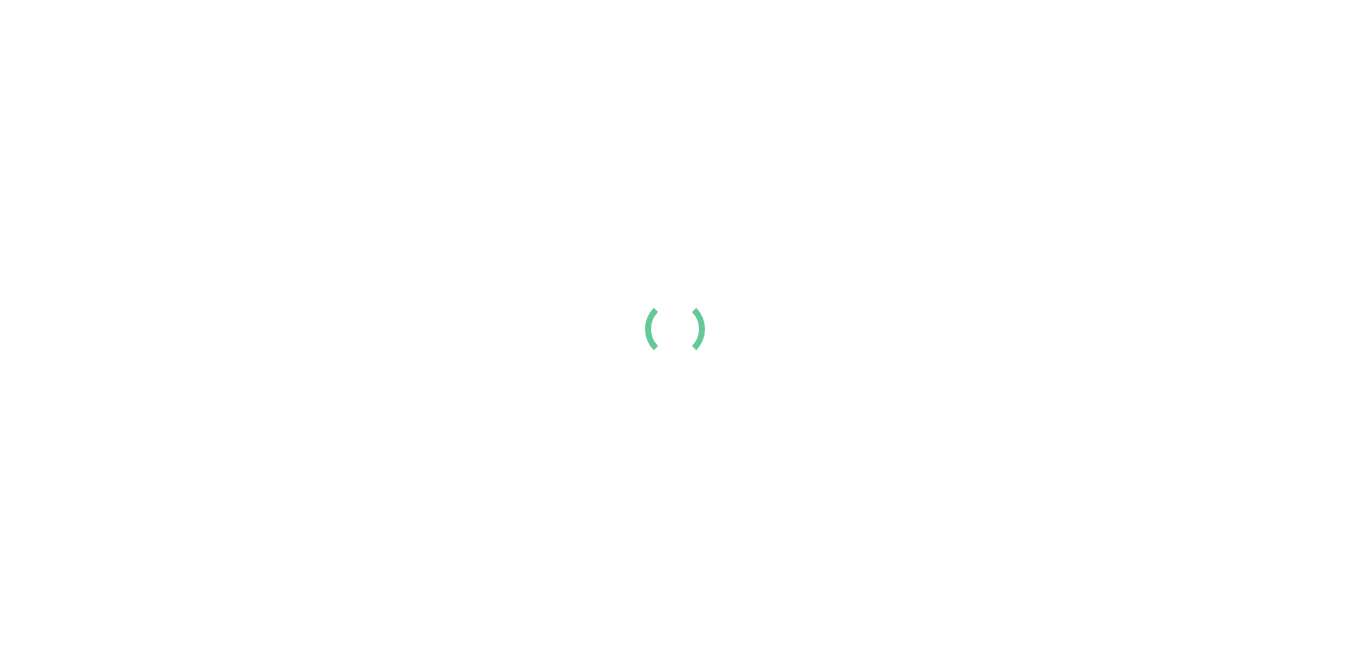 scroll, scrollTop: 0, scrollLeft: 0, axis: both 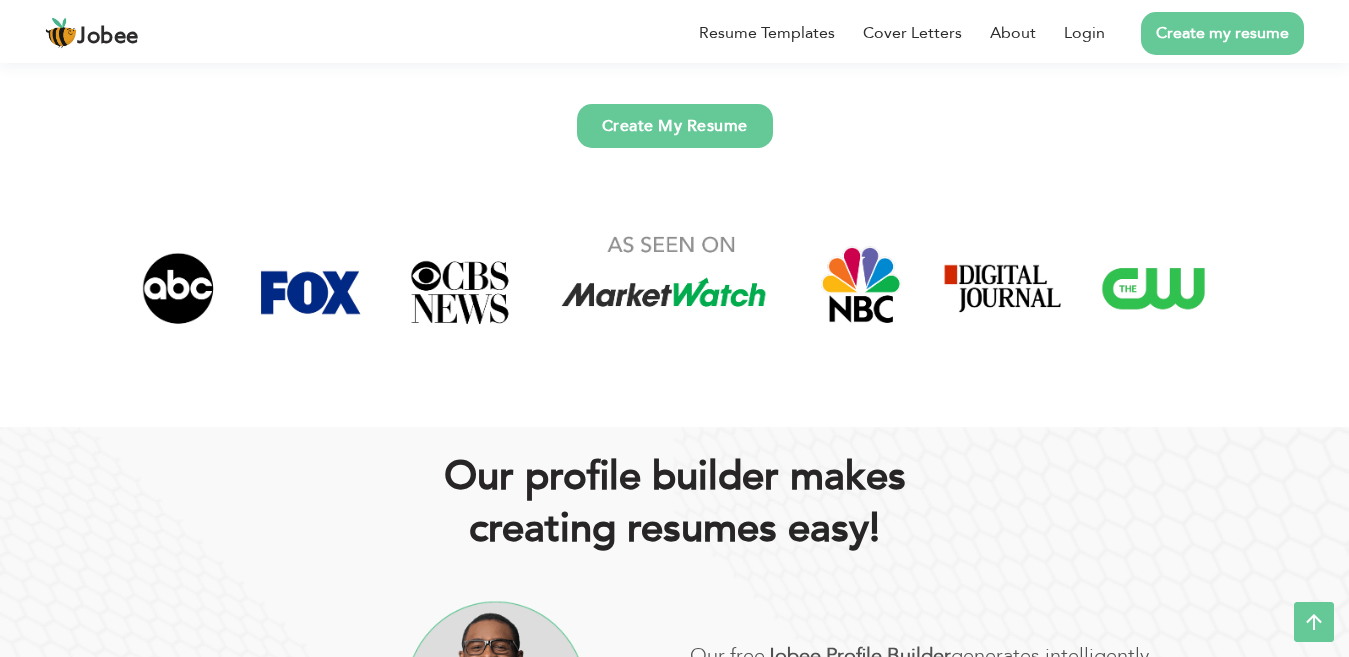 click on "Create My Resume" at bounding box center (674, -98) 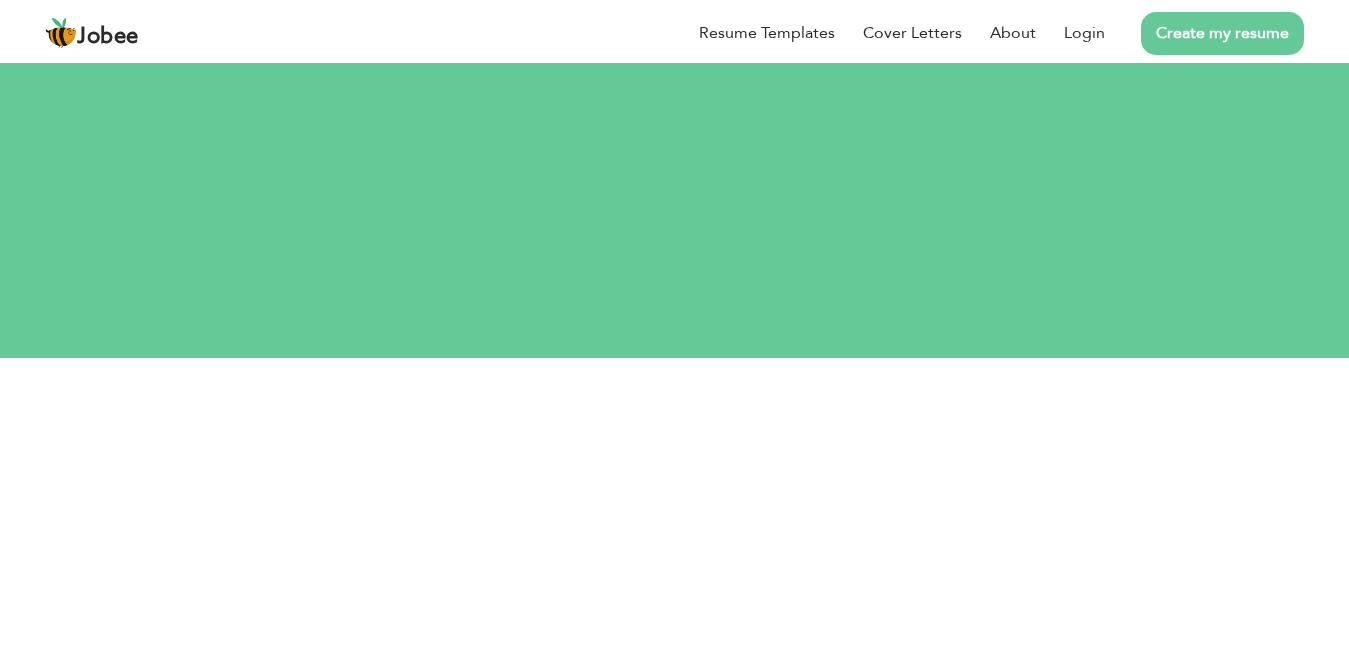 scroll, scrollTop: 0, scrollLeft: 0, axis: both 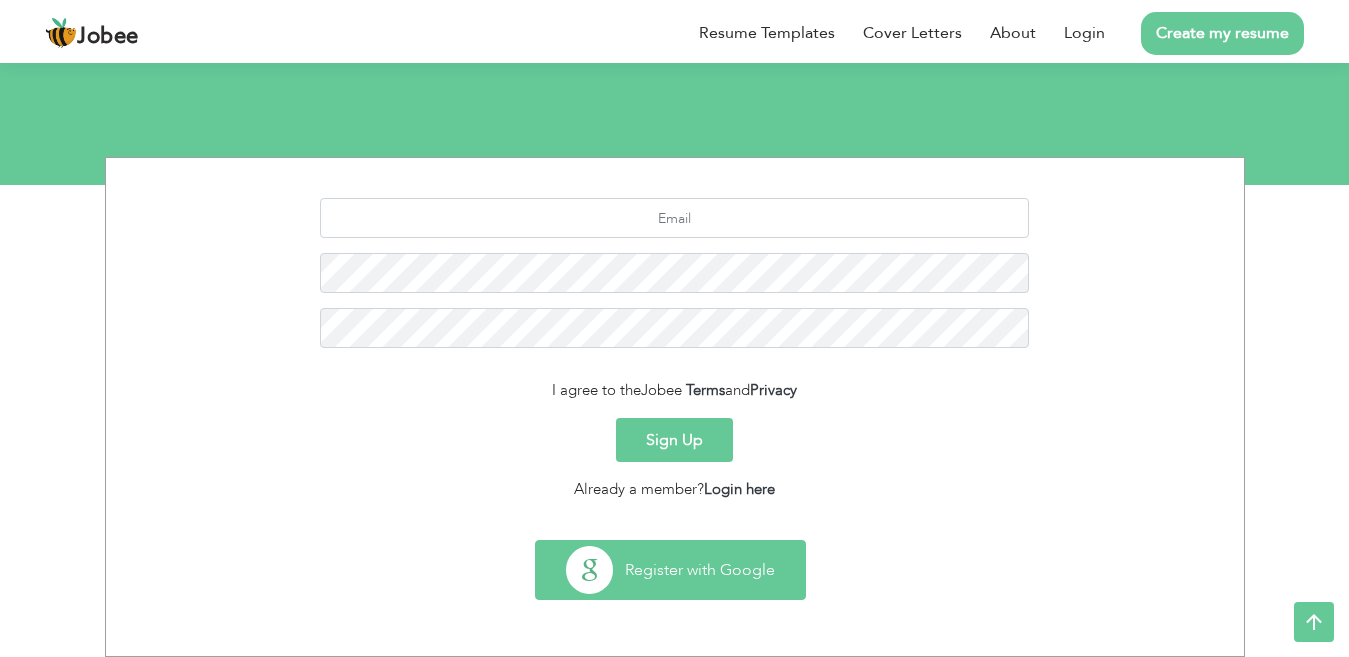click on "Register with Google" at bounding box center [670, 570] 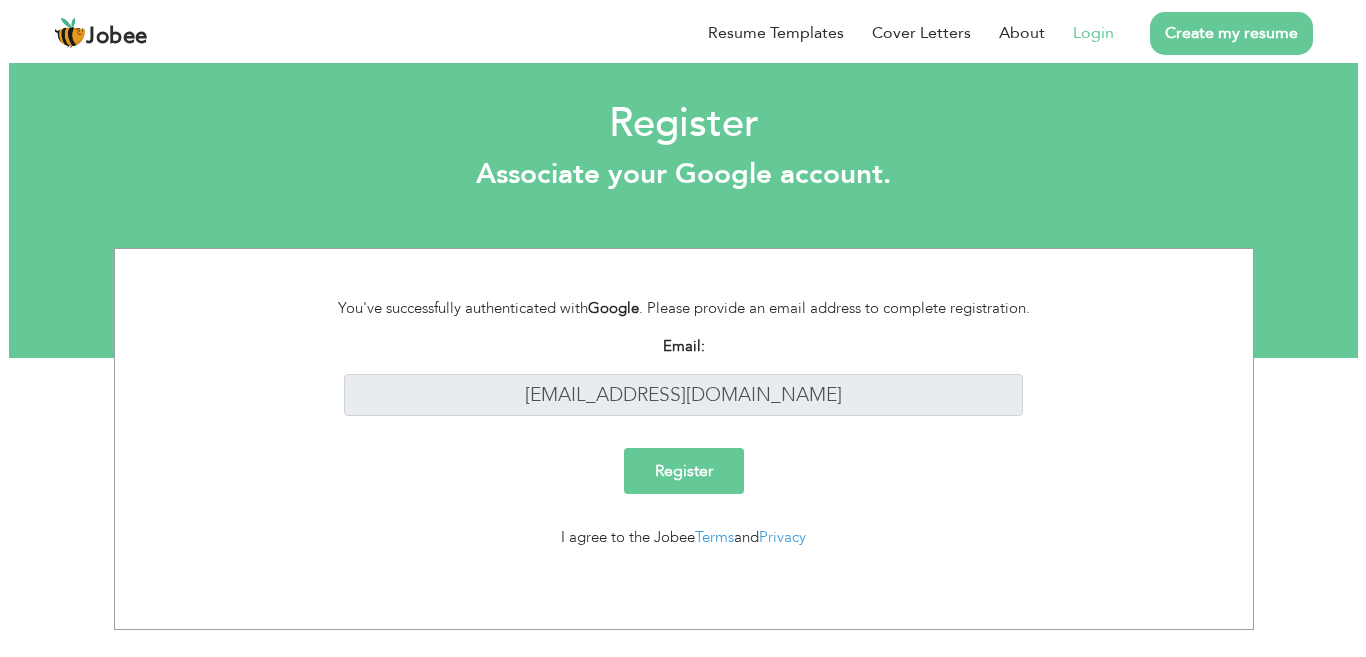 scroll, scrollTop: 0, scrollLeft: 0, axis: both 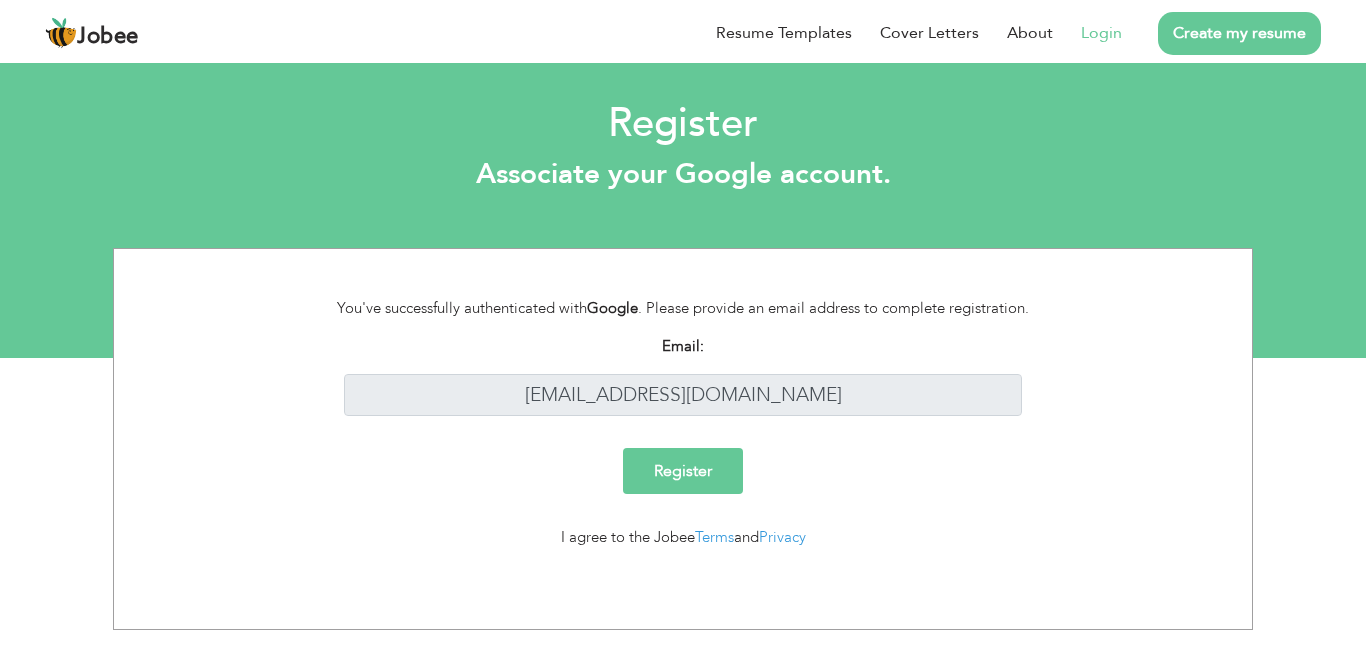 click on "Register" at bounding box center (683, 471) 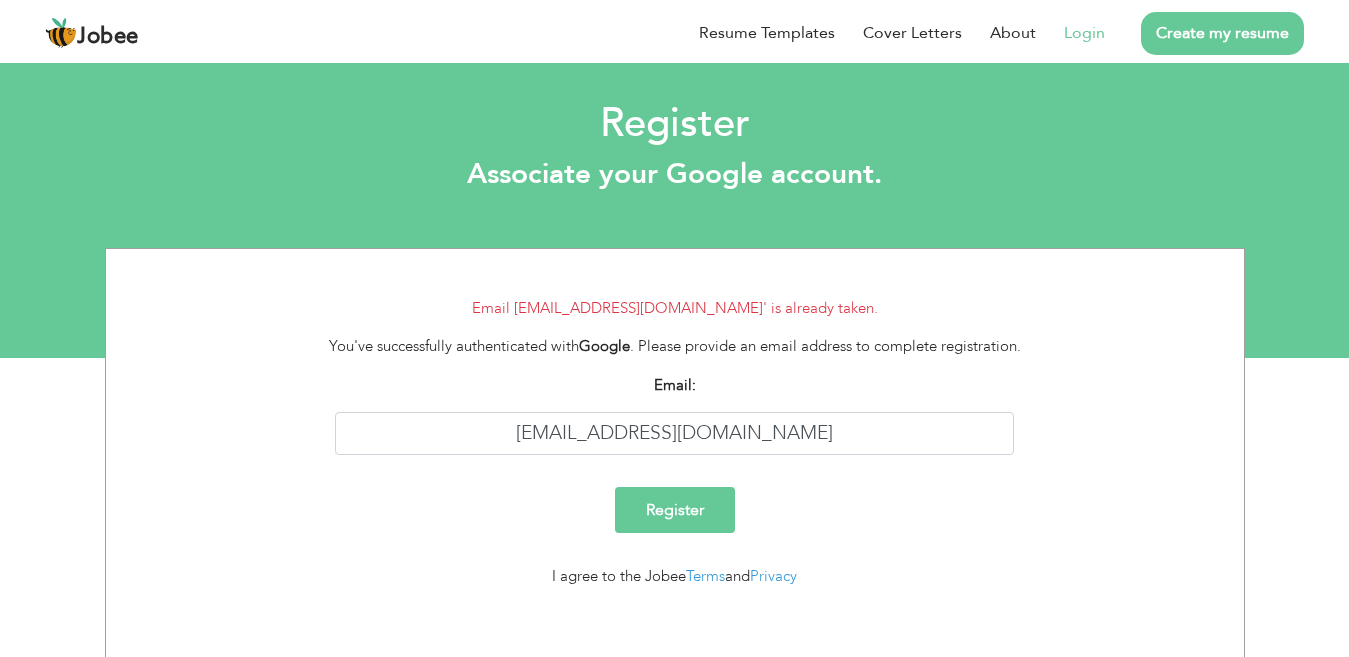 scroll, scrollTop: 0, scrollLeft: 0, axis: both 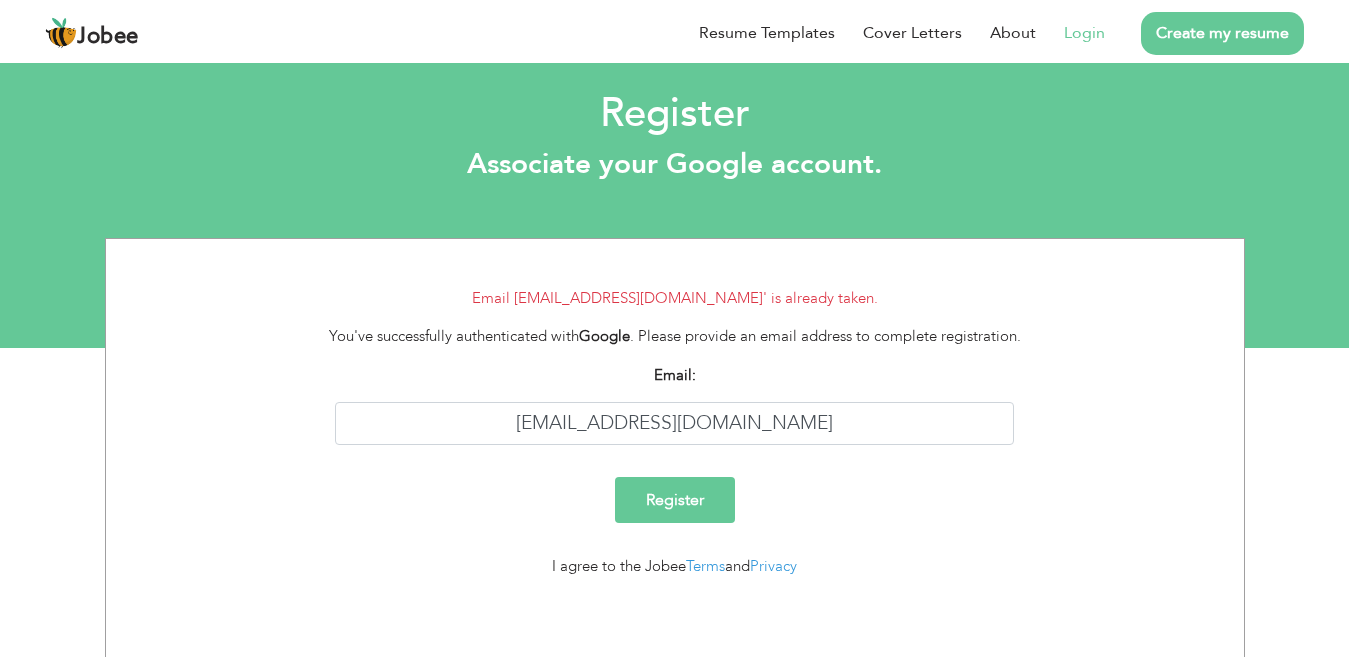 click on "Register" at bounding box center (675, 500) 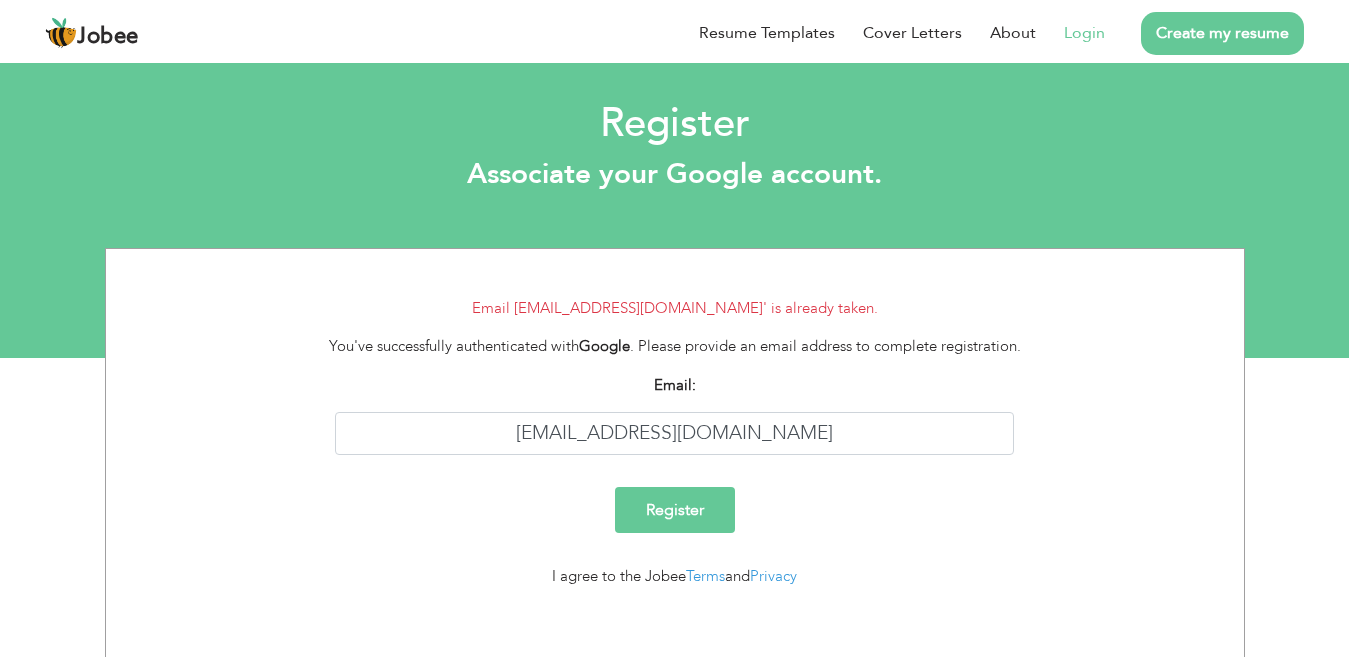 scroll, scrollTop: 0, scrollLeft: 0, axis: both 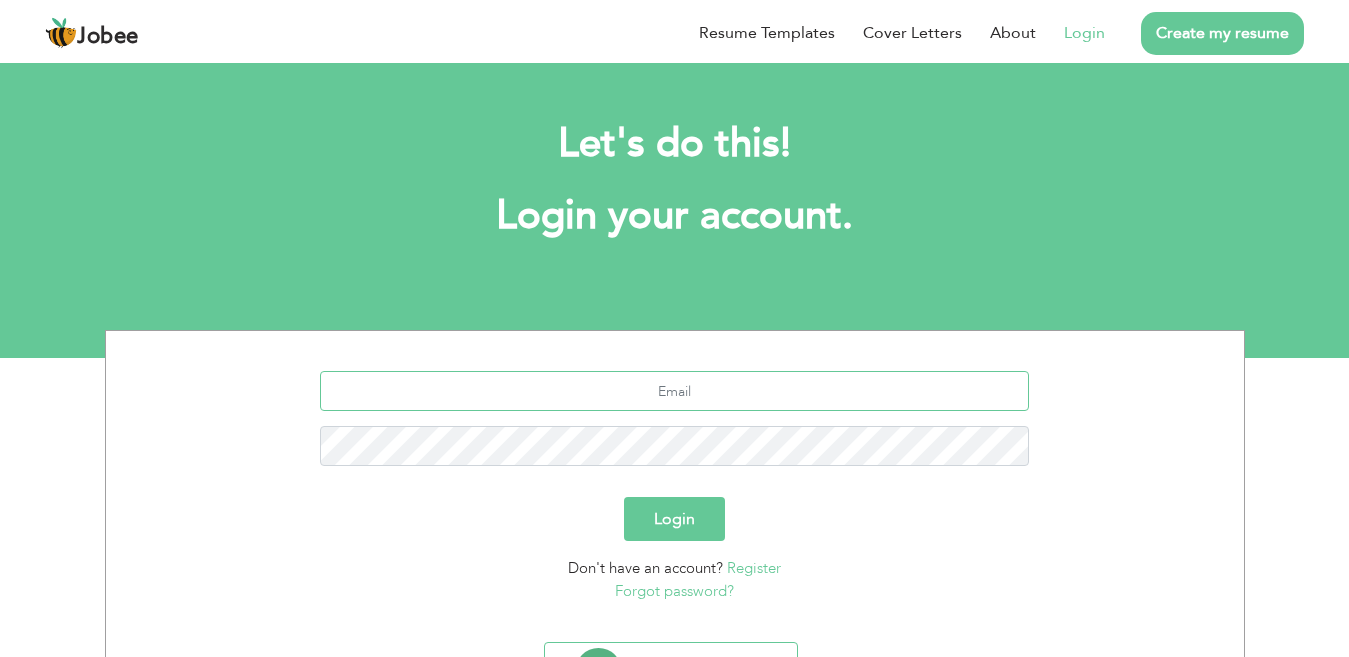 click at bounding box center (674, 391) 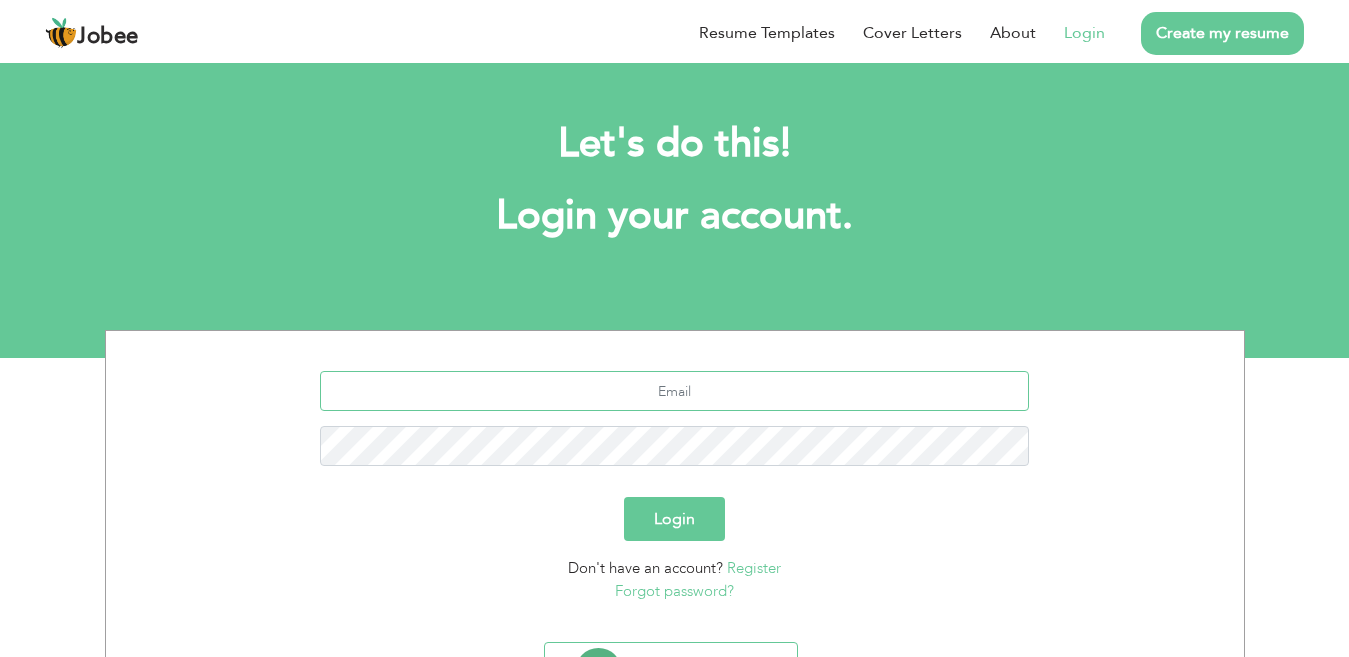 click at bounding box center (674, 391) 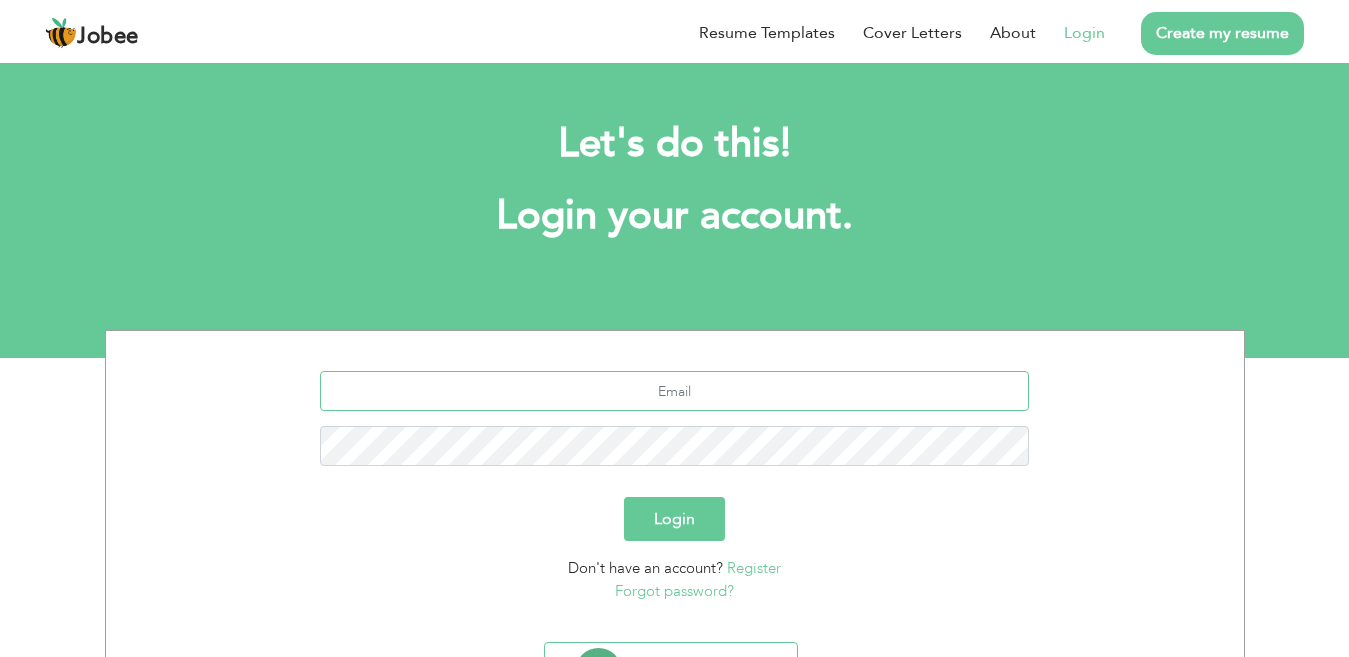 type on "[EMAIL_ADDRESS][DOMAIN_NAME]" 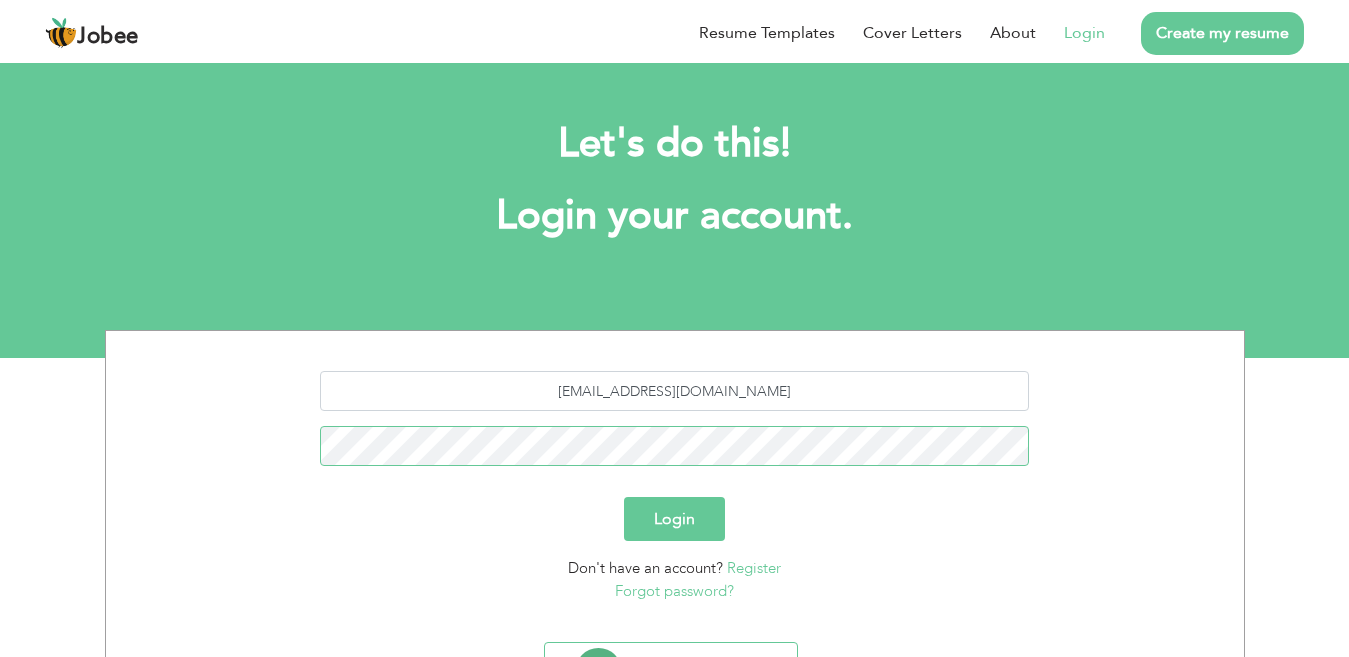 click on "Login" at bounding box center [674, 519] 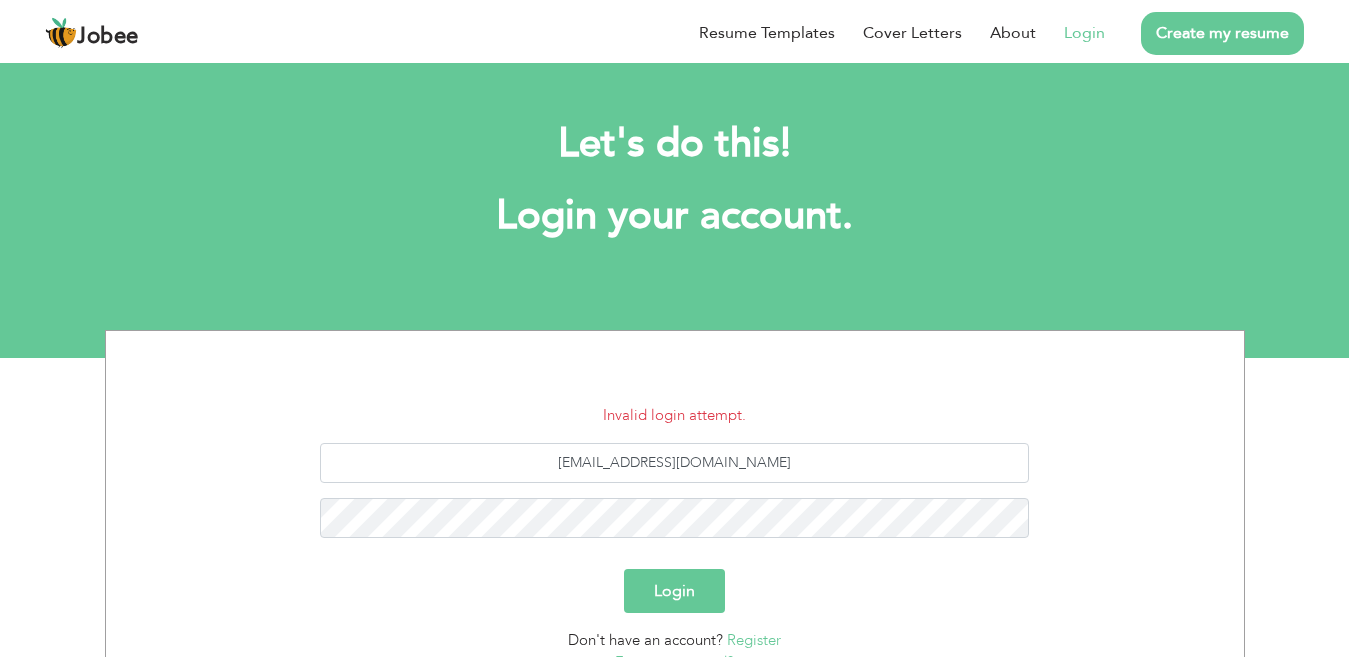 scroll, scrollTop: 0, scrollLeft: 0, axis: both 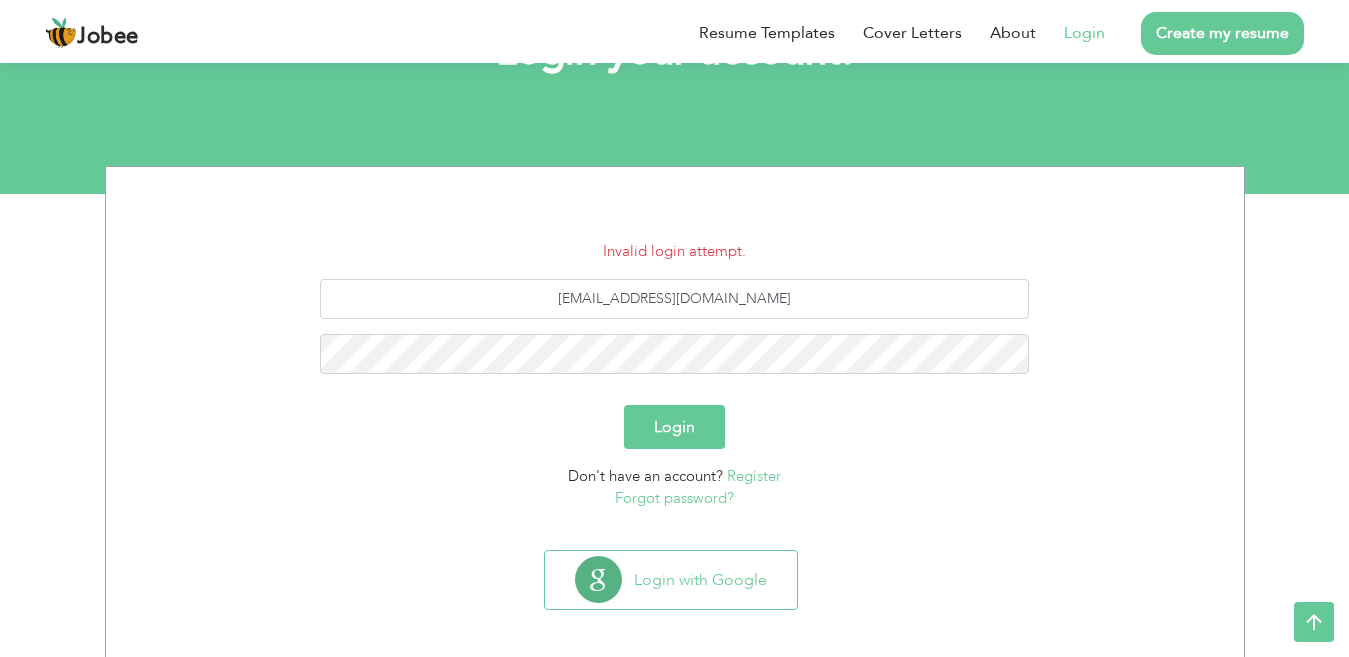 click on "Forgot password?" at bounding box center [674, 498] 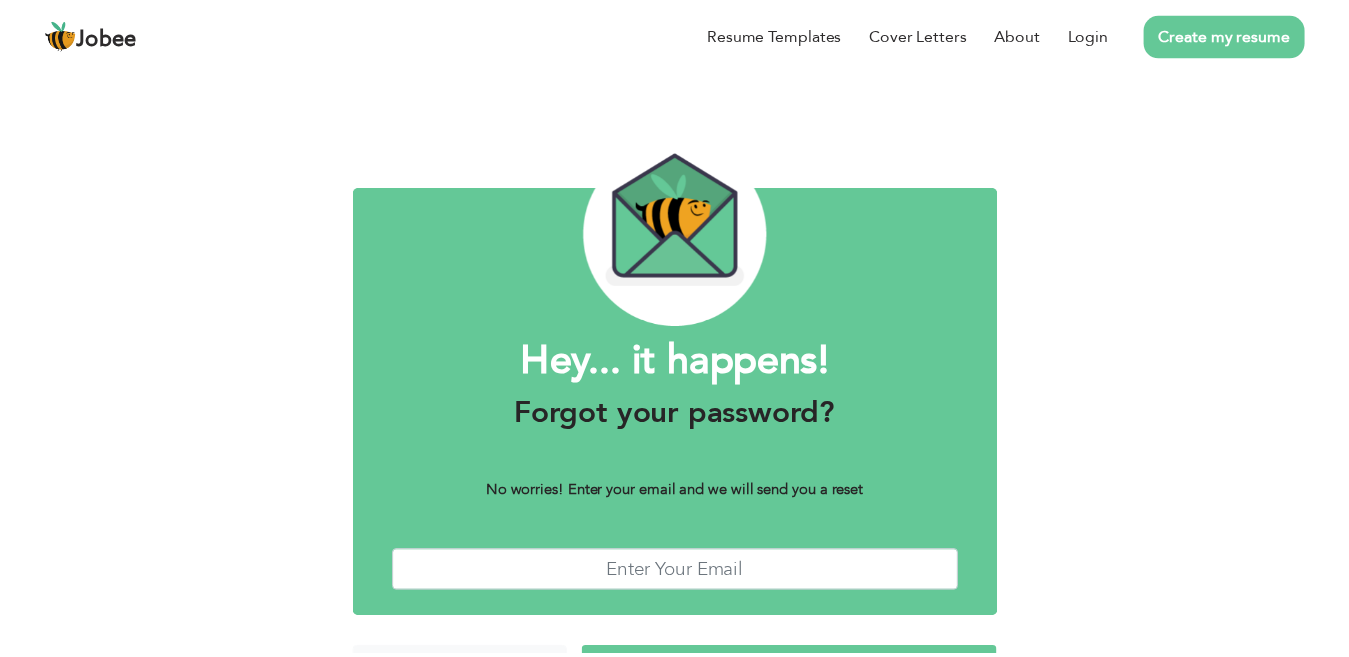 scroll, scrollTop: 0, scrollLeft: 0, axis: both 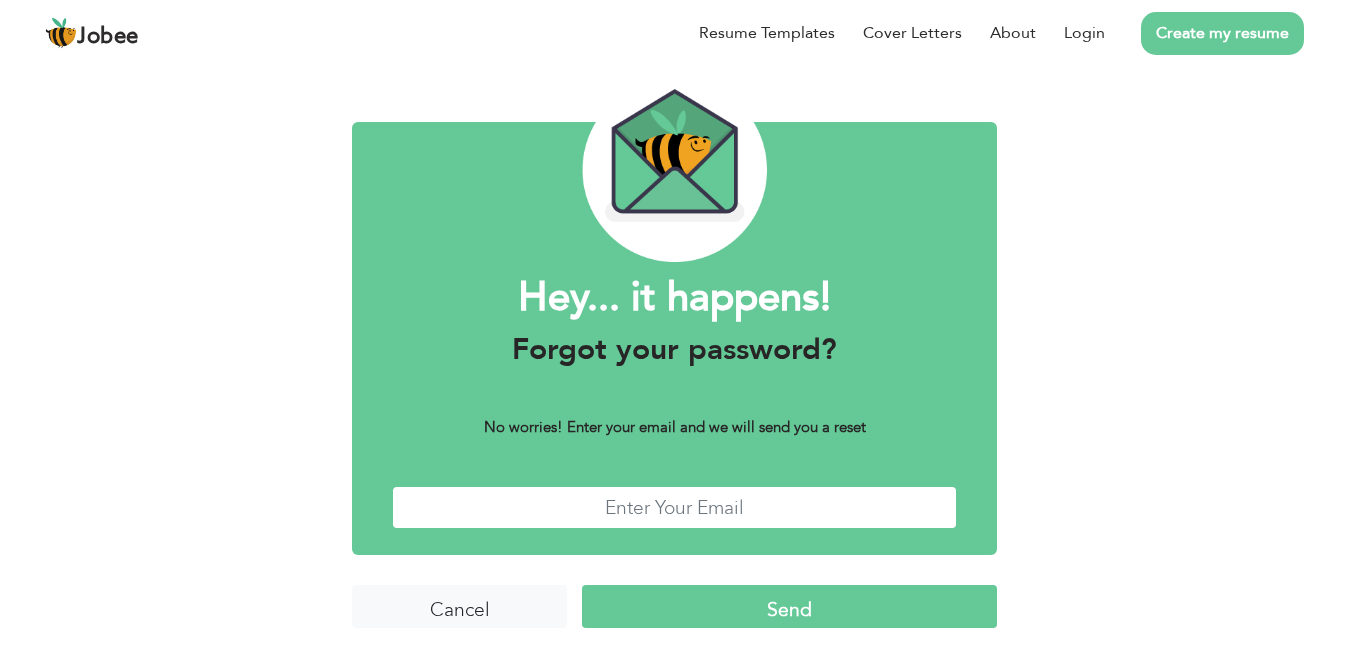 click at bounding box center (674, 507) 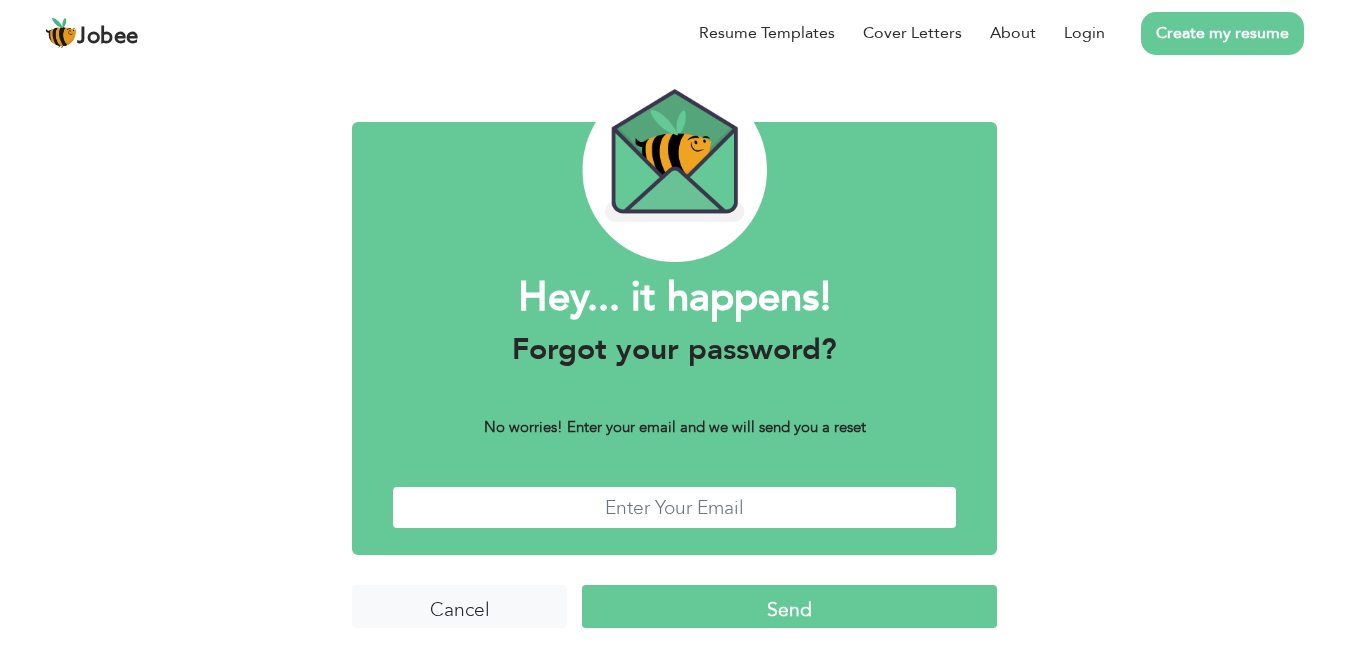 type on "[EMAIL_ADDRESS][DOMAIN_NAME]" 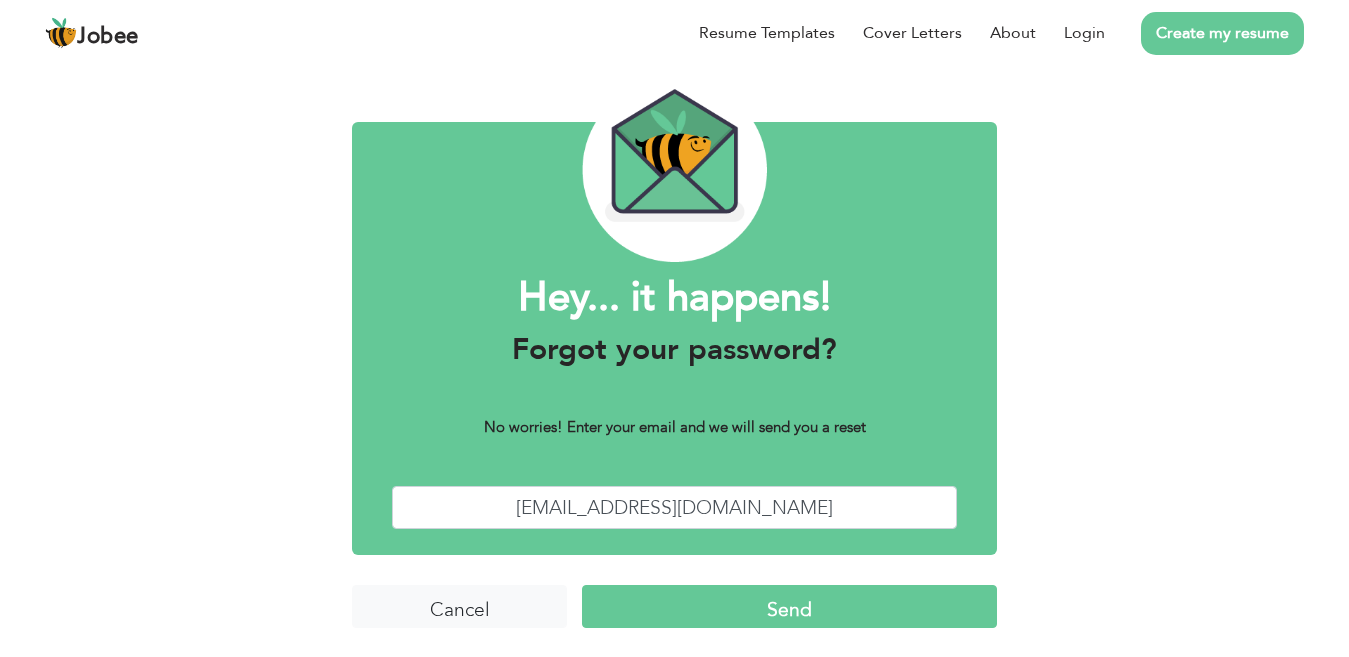 click on "Send" at bounding box center (789, 606) 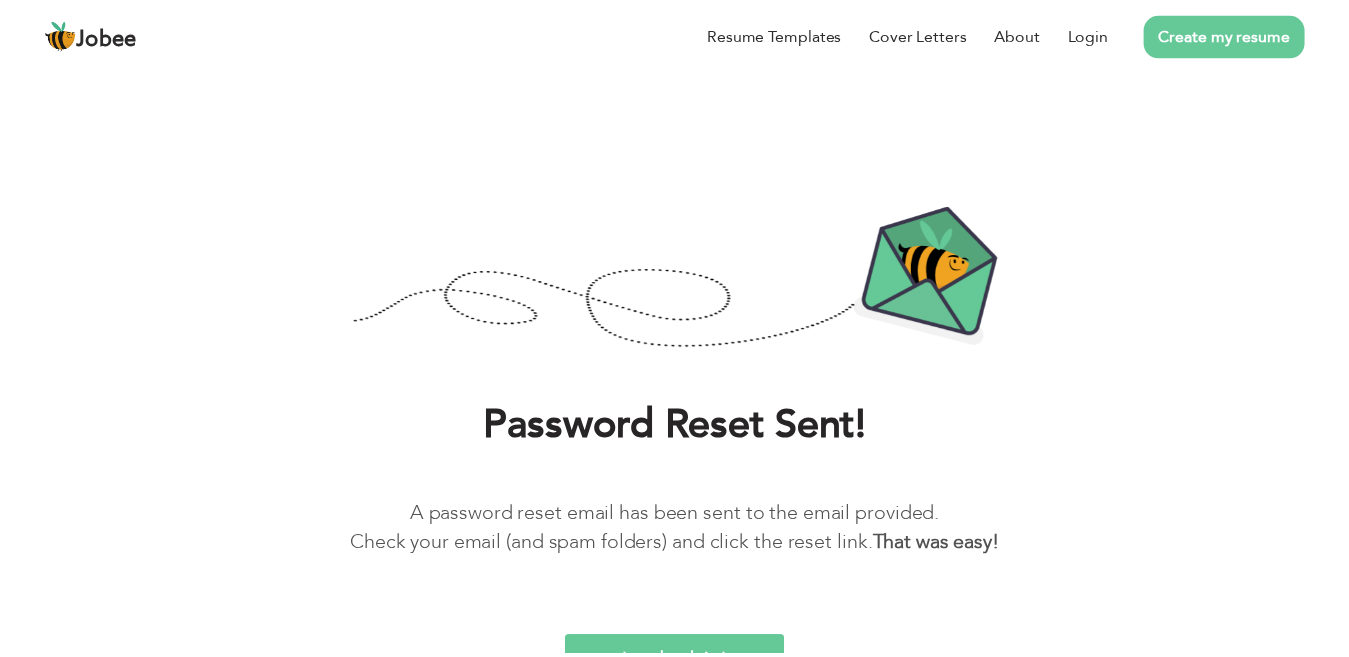 scroll, scrollTop: 0, scrollLeft: 0, axis: both 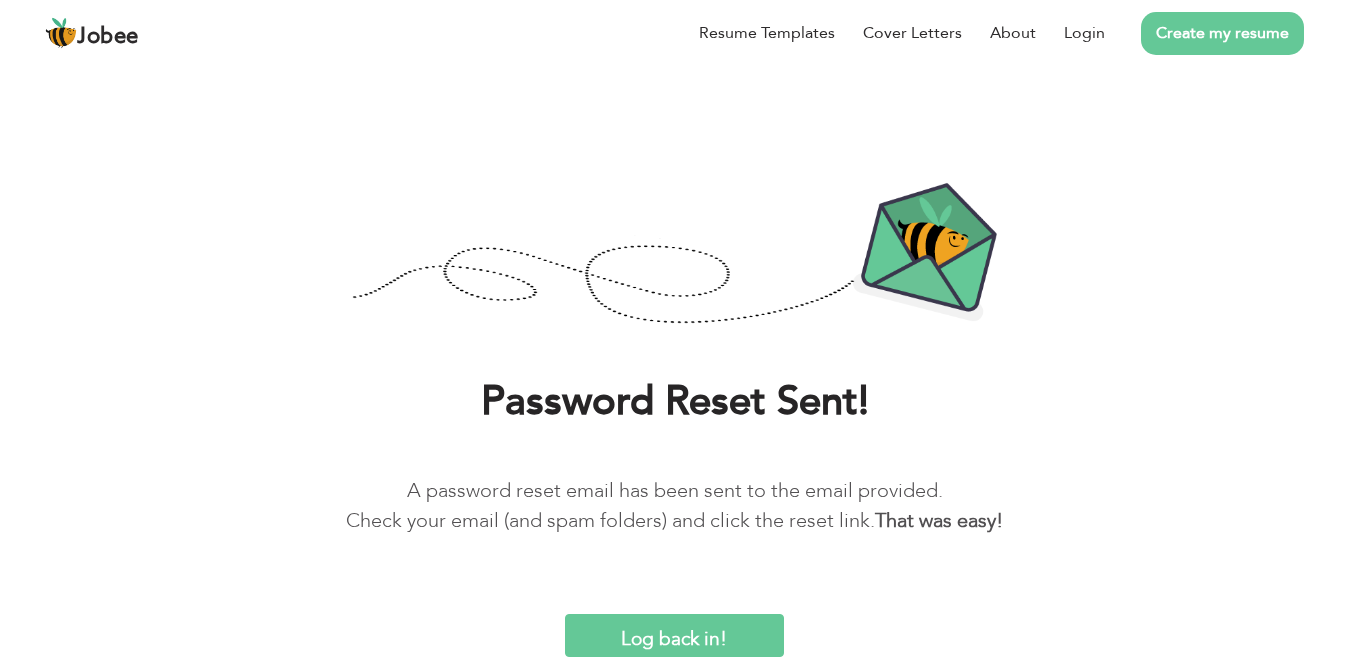click on "Log back in!" at bounding box center [675, 635] 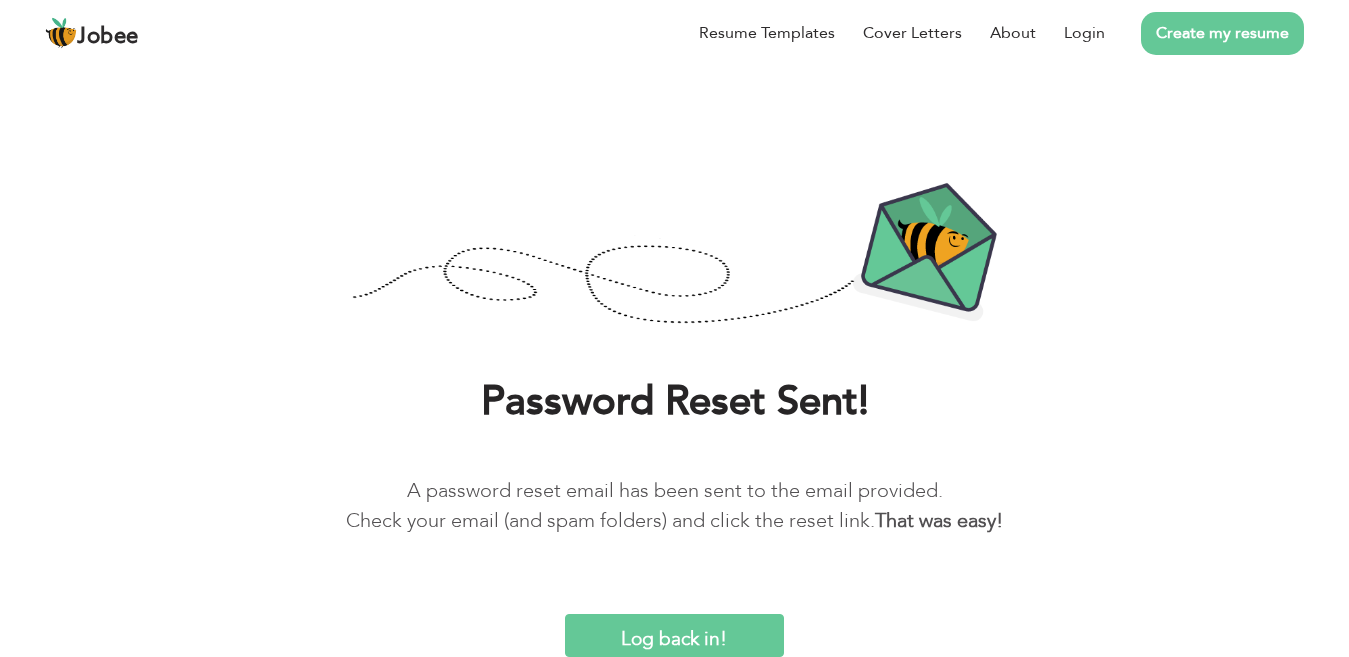 click on "Log back in!" at bounding box center [675, 635] 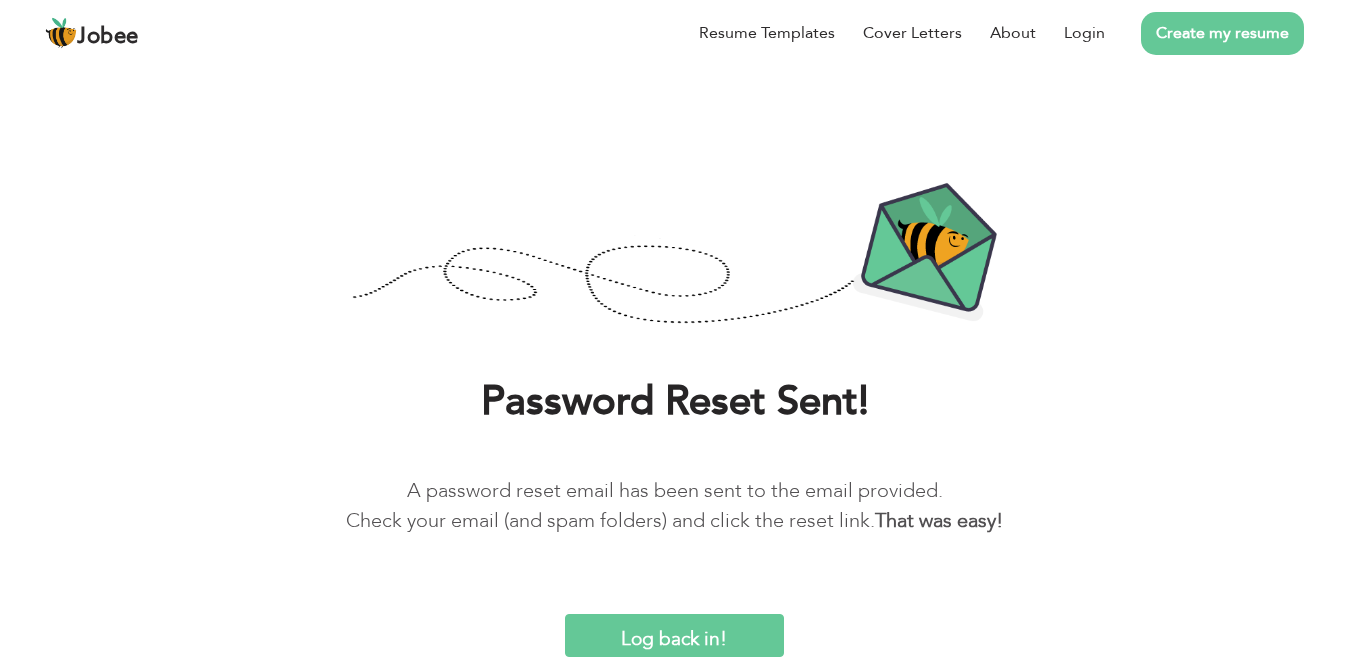 click on "Log back in!" at bounding box center (675, 635) 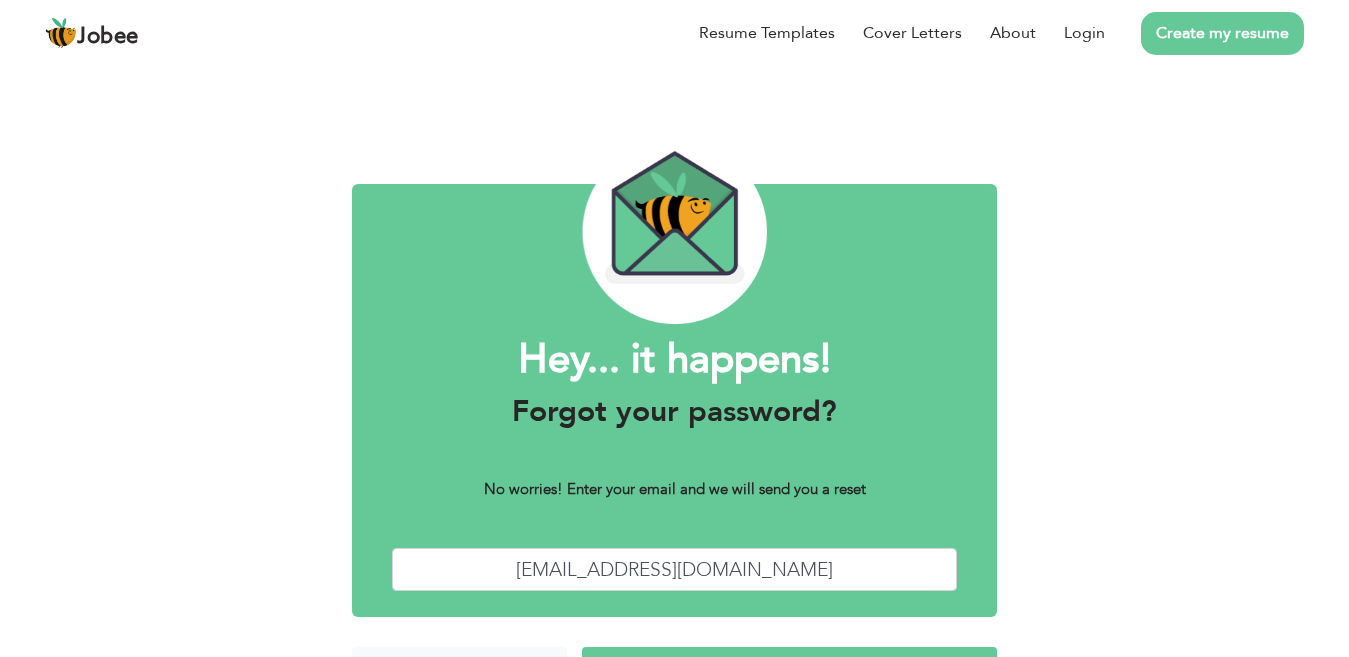 scroll, scrollTop: 0, scrollLeft: 0, axis: both 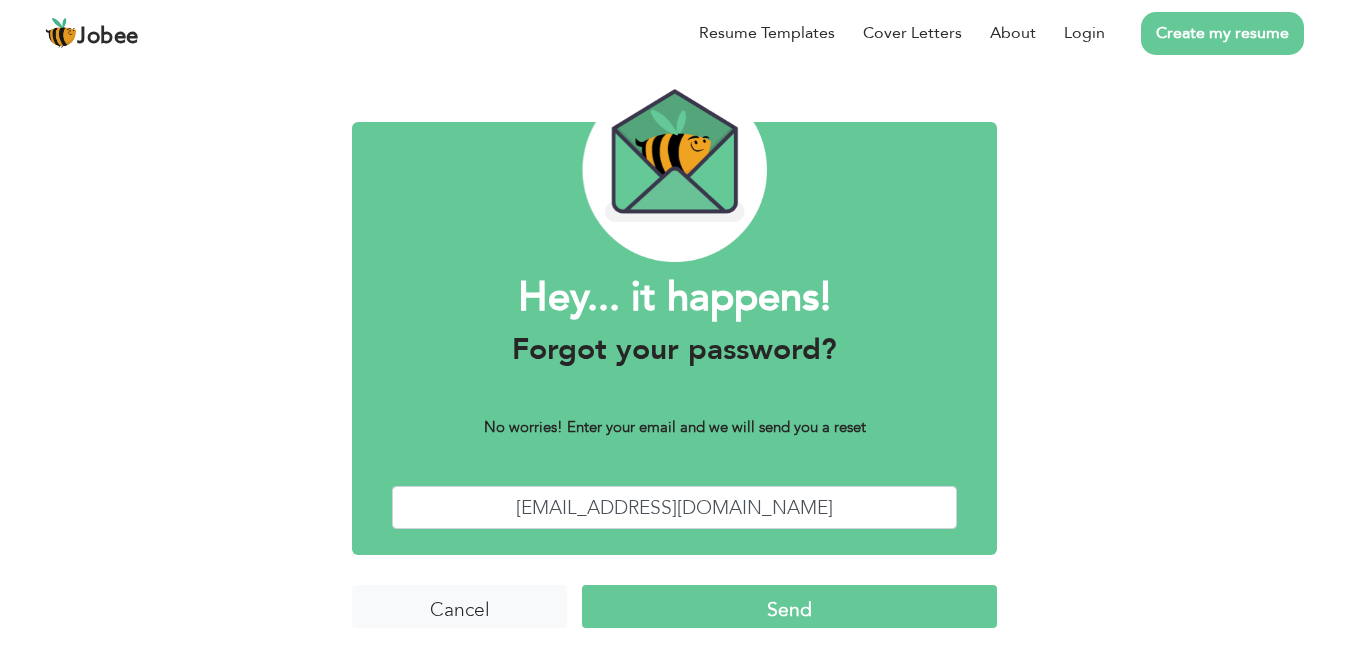 drag, startPoint x: 1212, startPoint y: 109, endPoint x: 1365, endPoint y: 93, distance: 153.83432 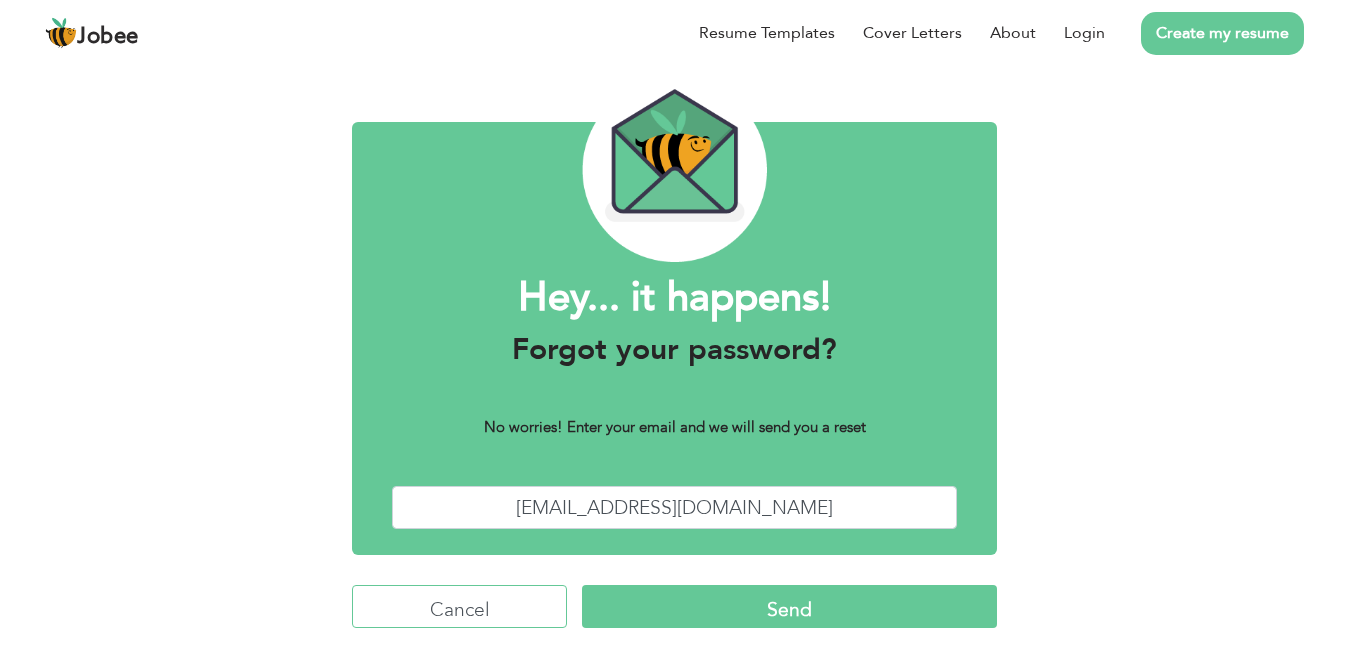 click on "Cancel" at bounding box center (459, 606) 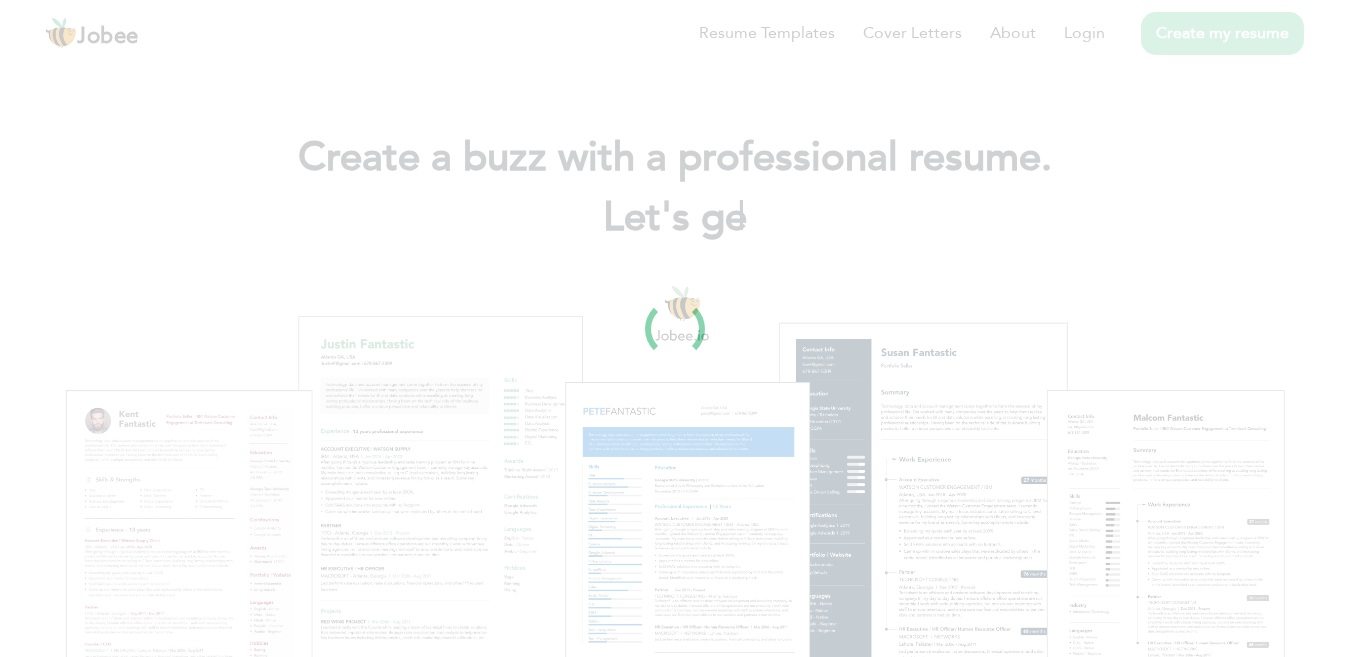 scroll, scrollTop: 0, scrollLeft: 0, axis: both 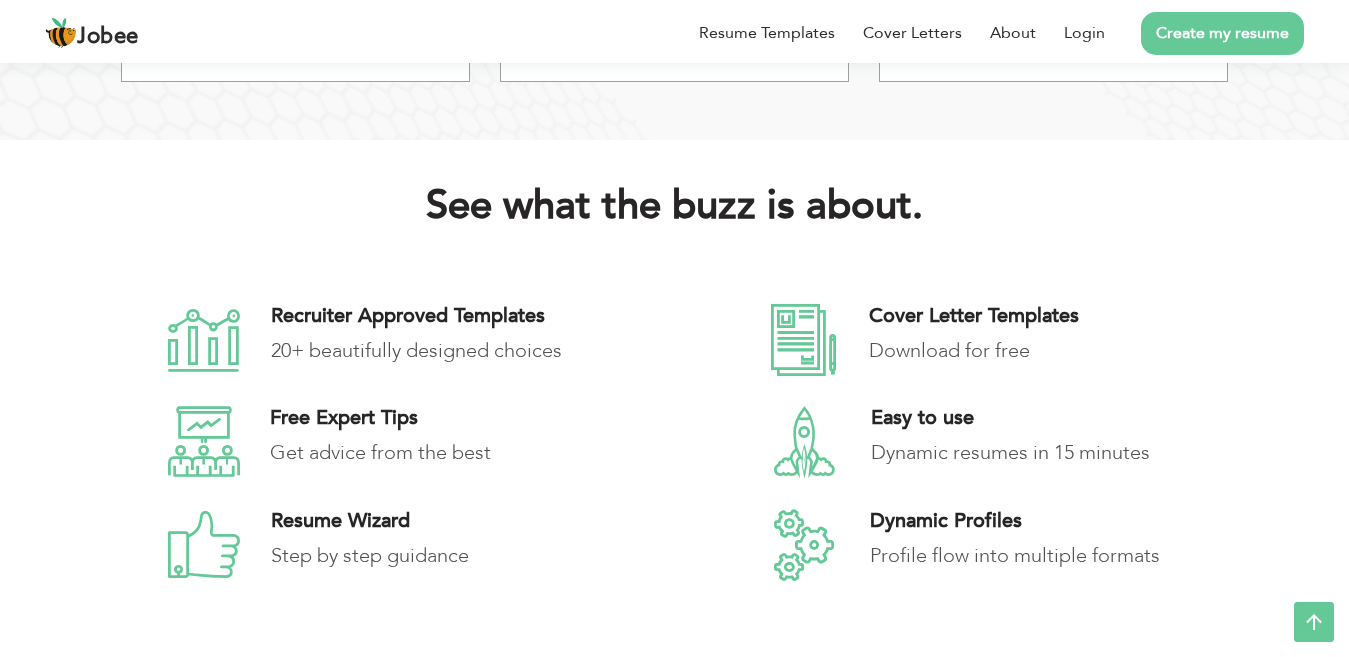 click on "Create my resume" at bounding box center [1222, 33] 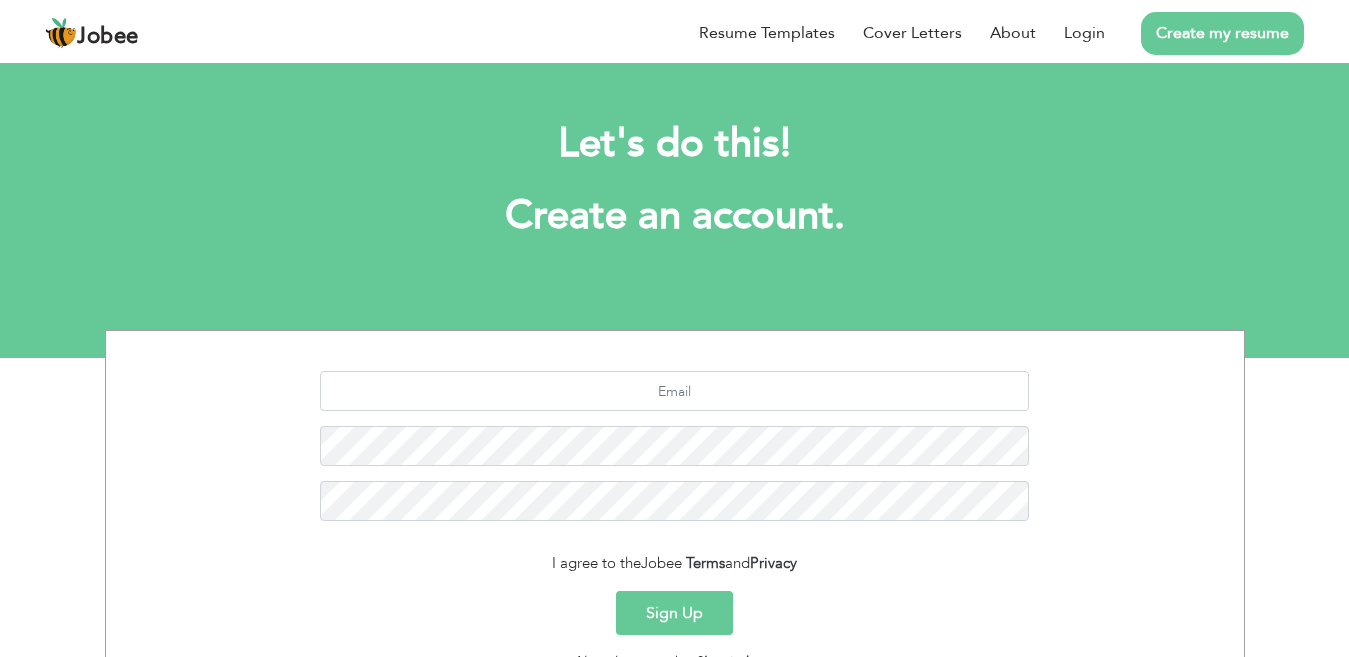 scroll, scrollTop: 0, scrollLeft: 0, axis: both 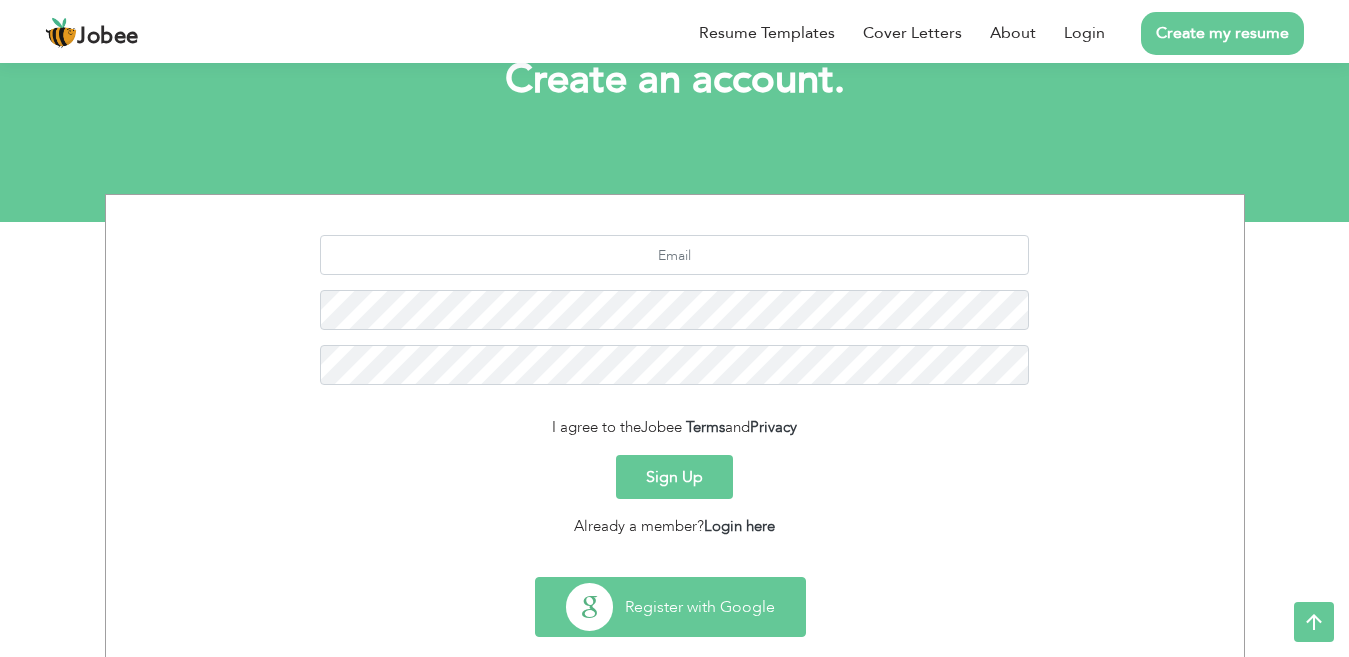 click on "Register with Google" at bounding box center [670, 607] 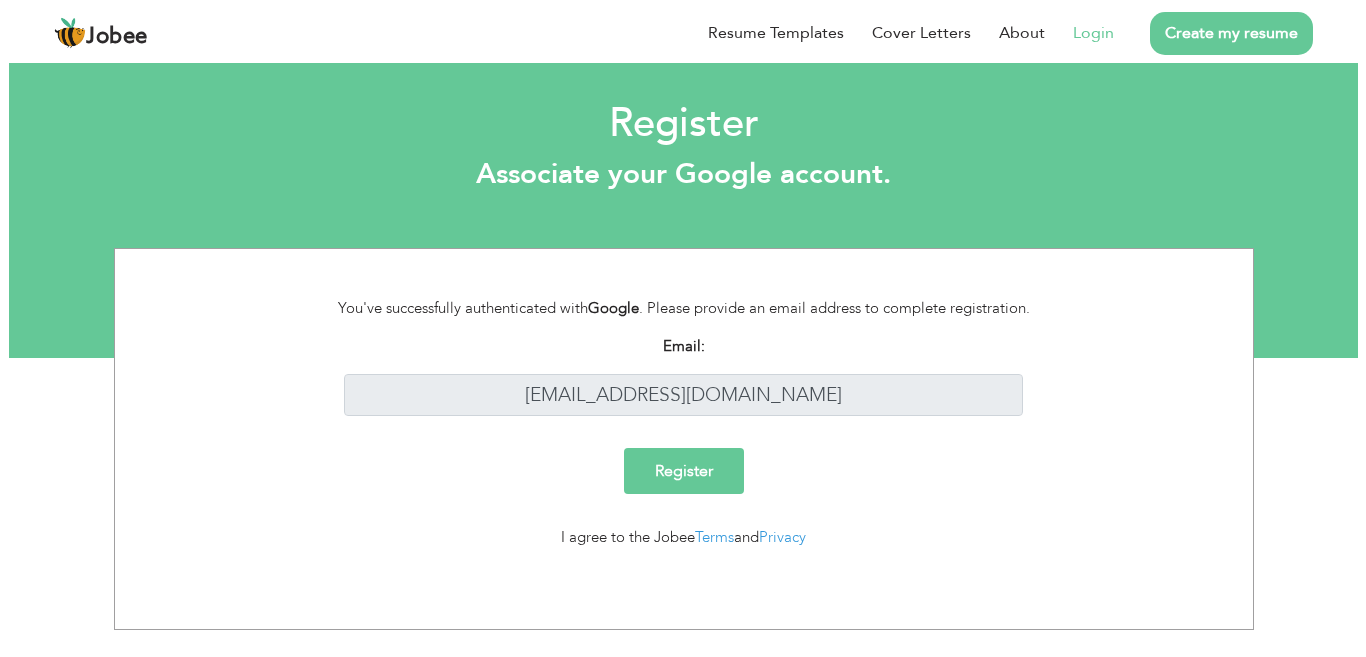 scroll, scrollTop: 0, scrollLeft: 0, axis: both 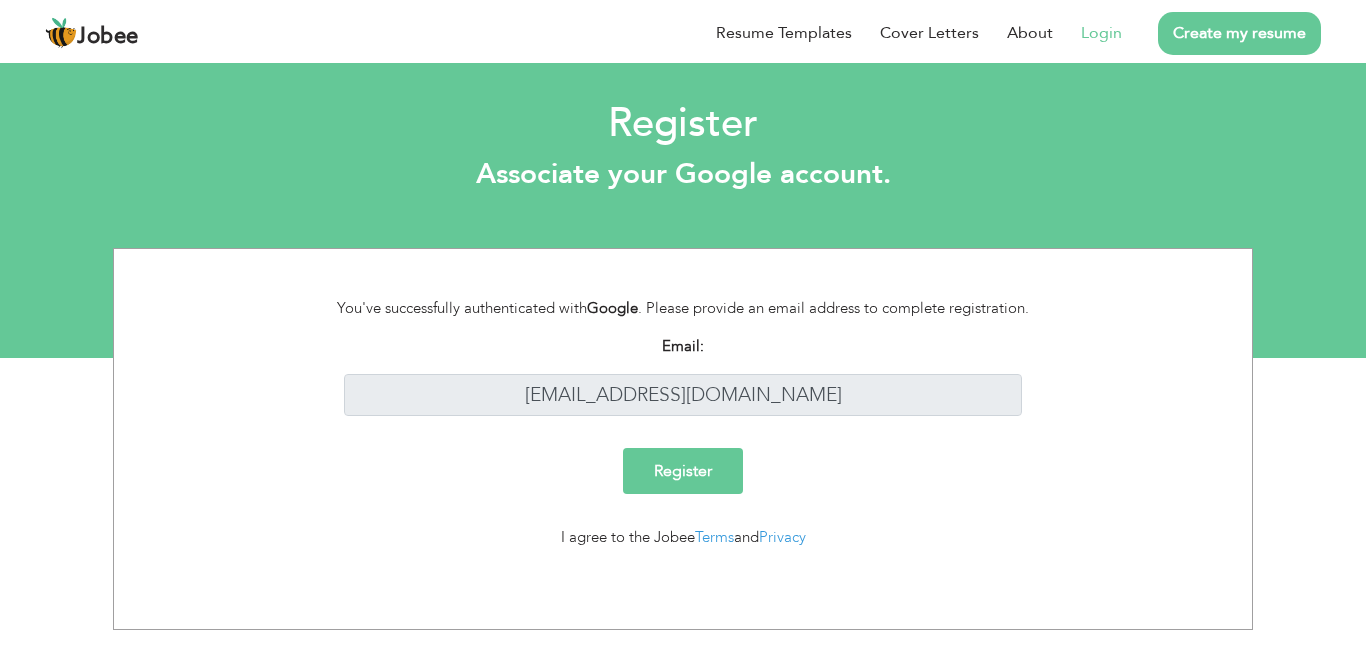 click on "Register" at bounding box center [683, 471] 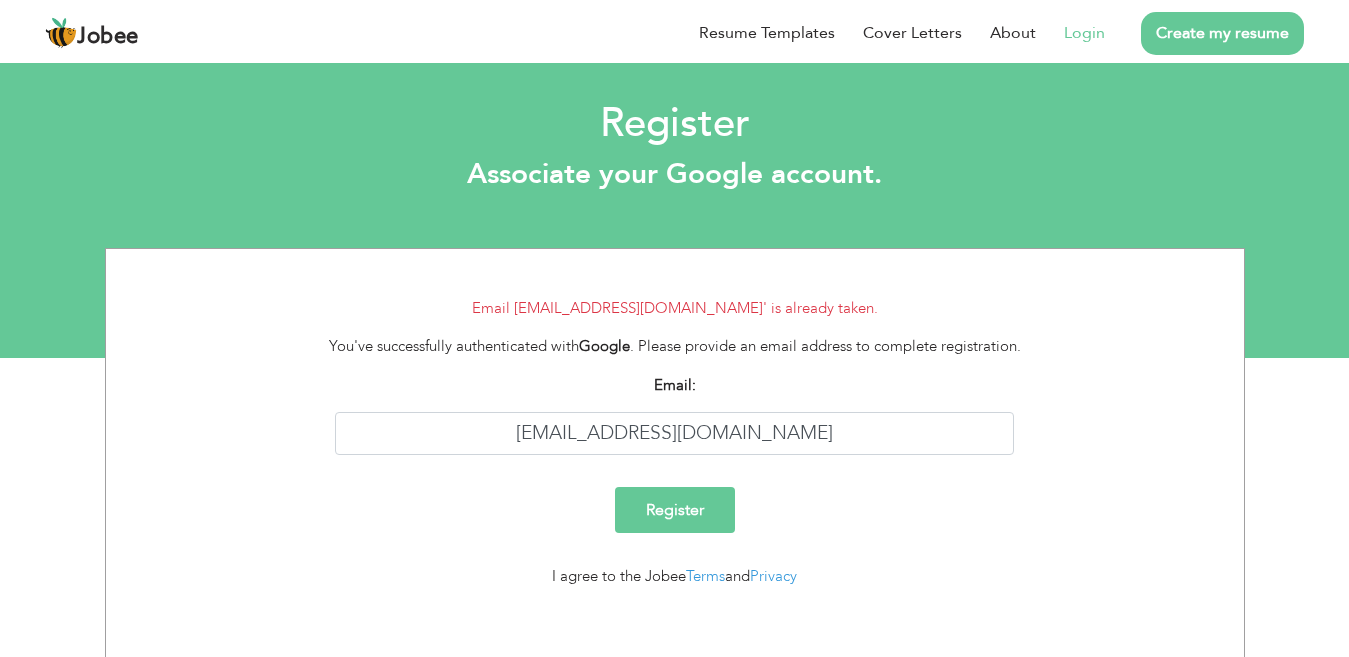 scroll, scrollTop: 0, scrollLeft: 0, axis: both 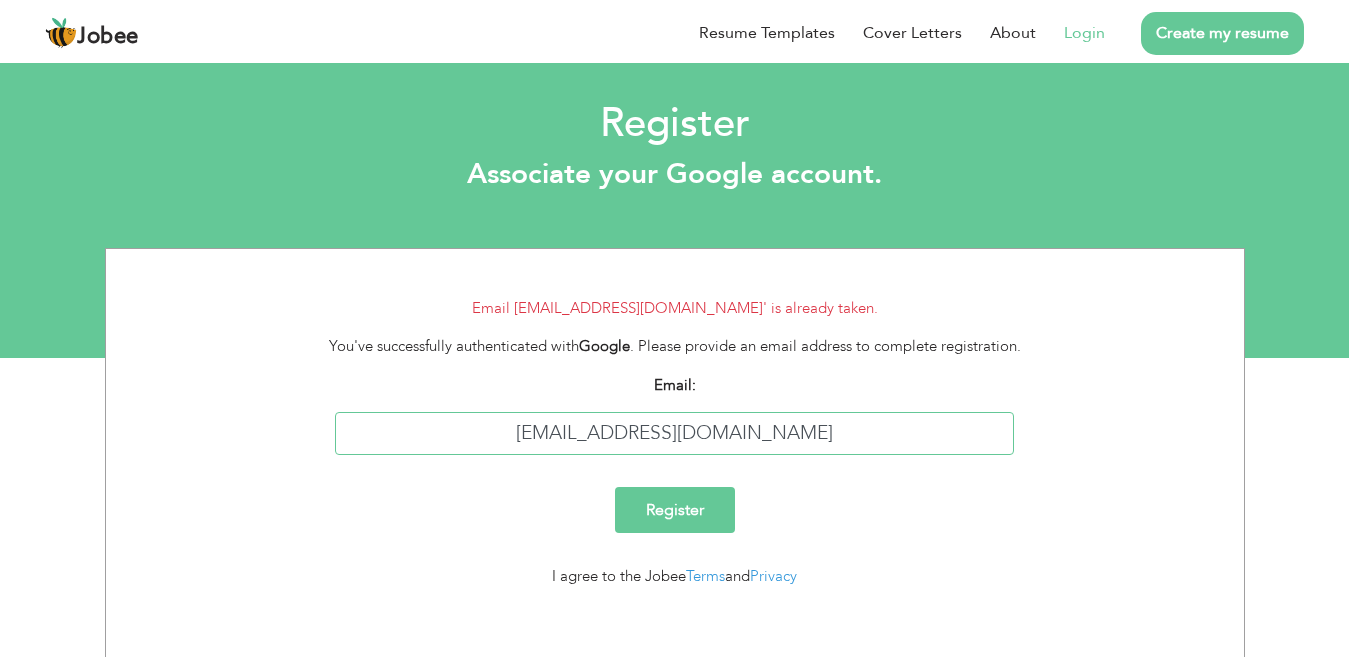 click on "[EMAIL_ADDRESS][DOMAIN_NAME]" at bounding box center [674, 433] 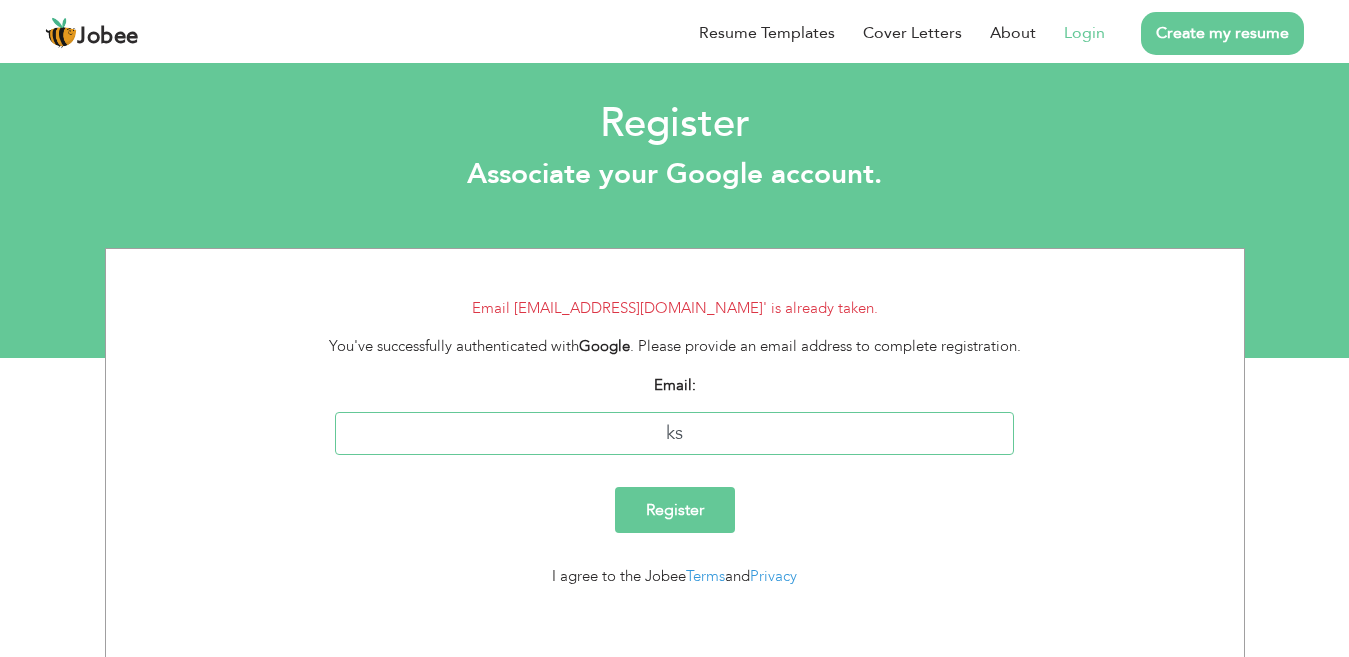 type on "k" 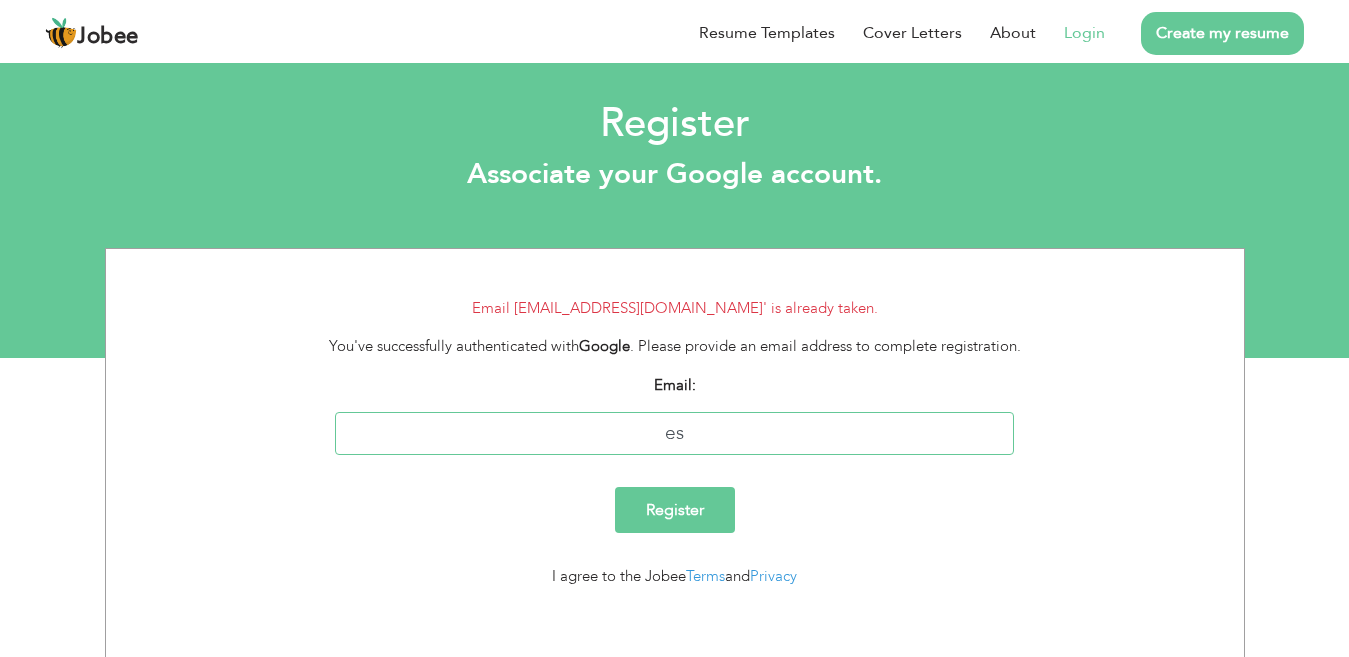 type on "e" 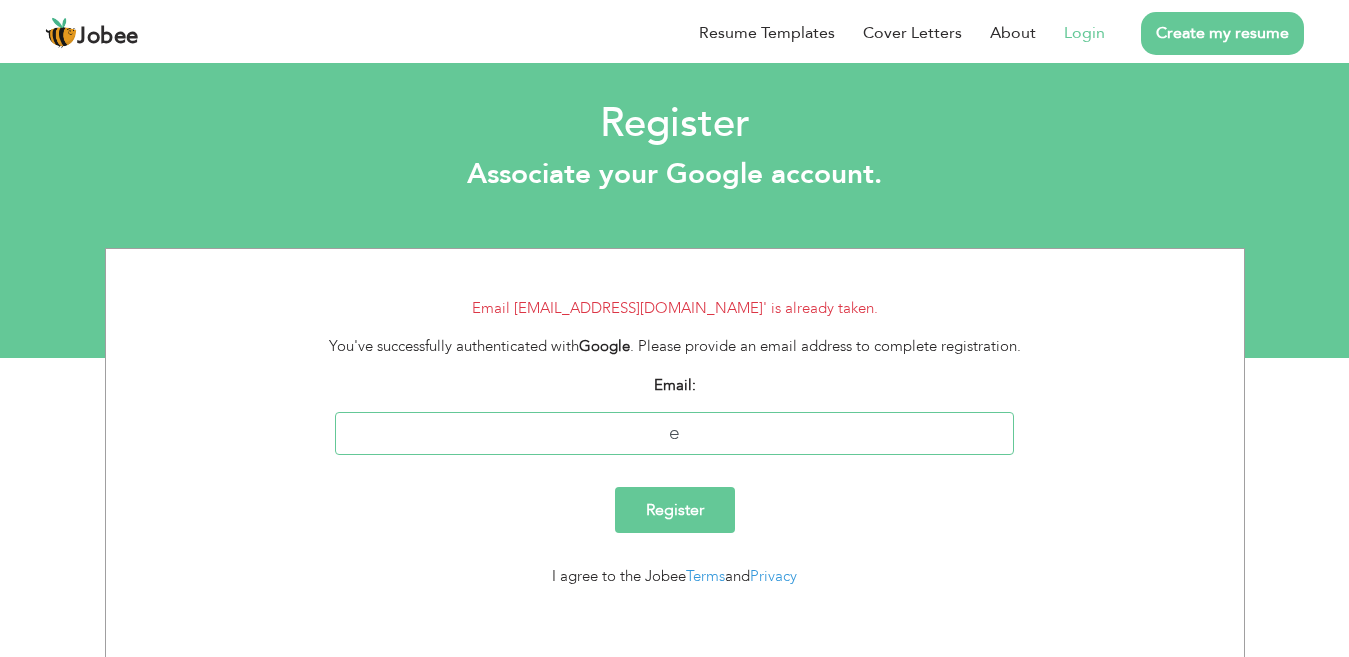 type 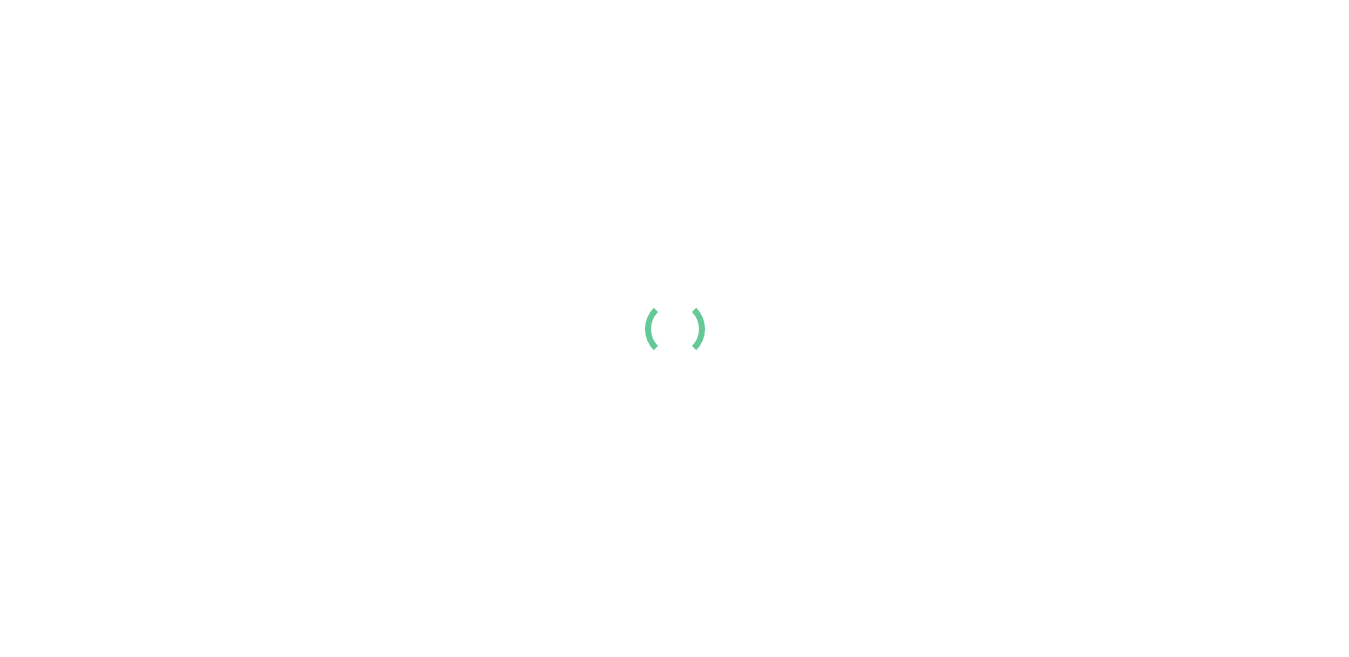 scroll, scrollTop: 2449, scrollLeft: 0, axis: vertical 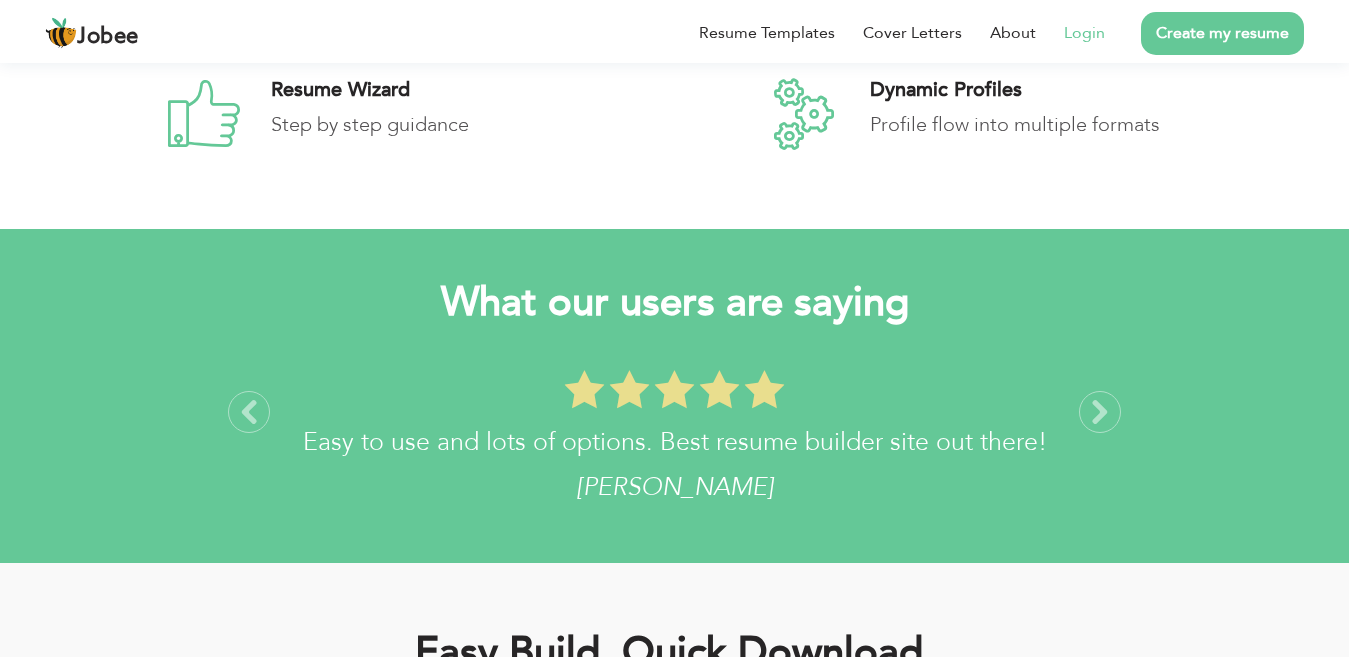 click on "Login" at bounding box center (1084, 33) 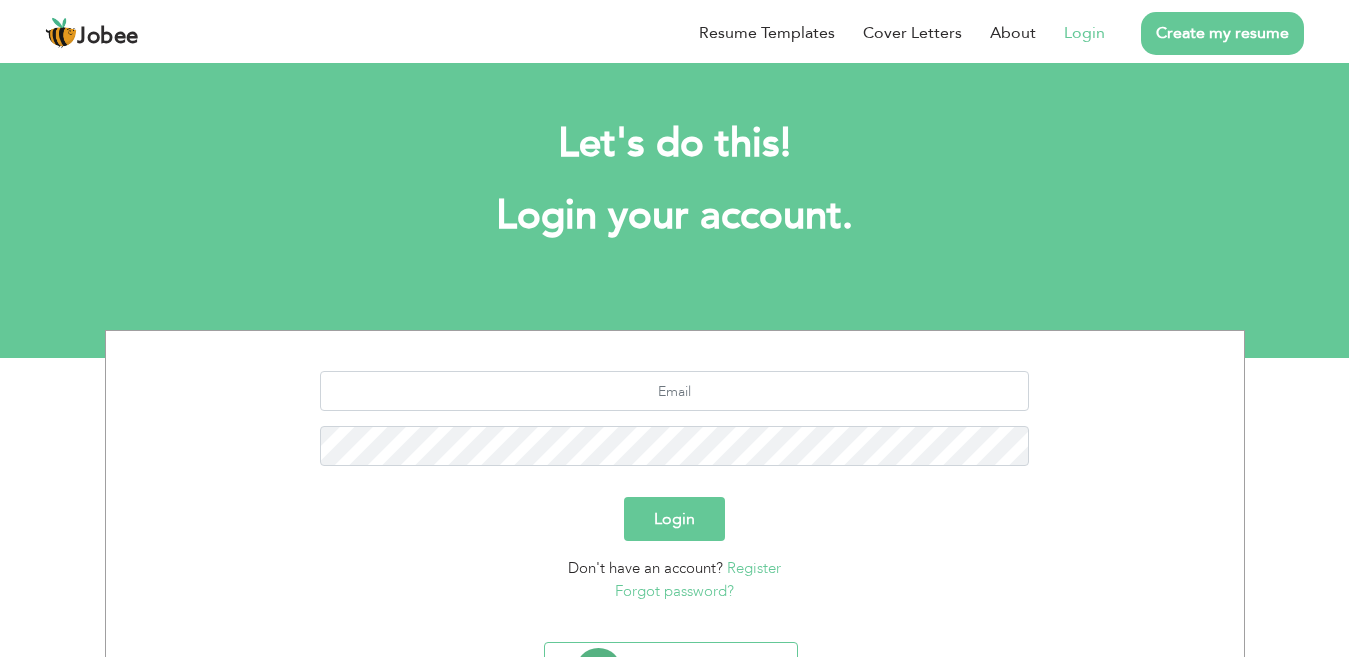 scroll, scrollTop: 0, scrollLeft: 0, axis: both 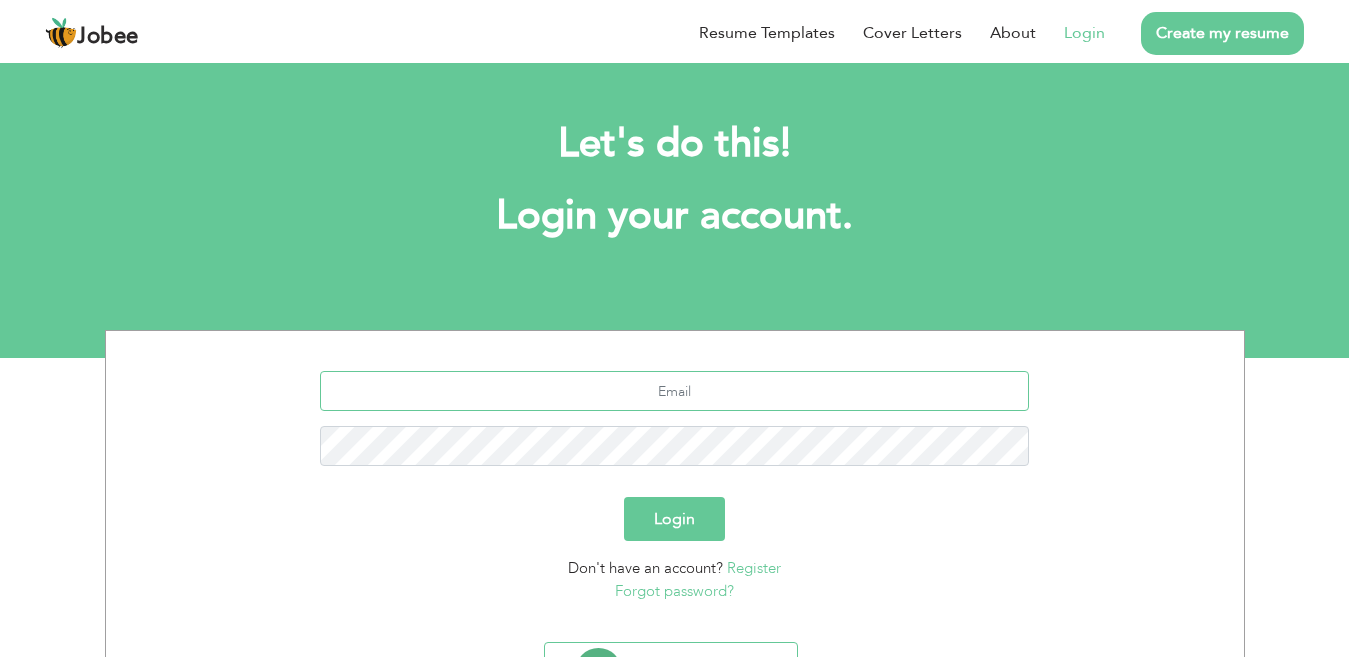 click at bounding box center [674, 391] 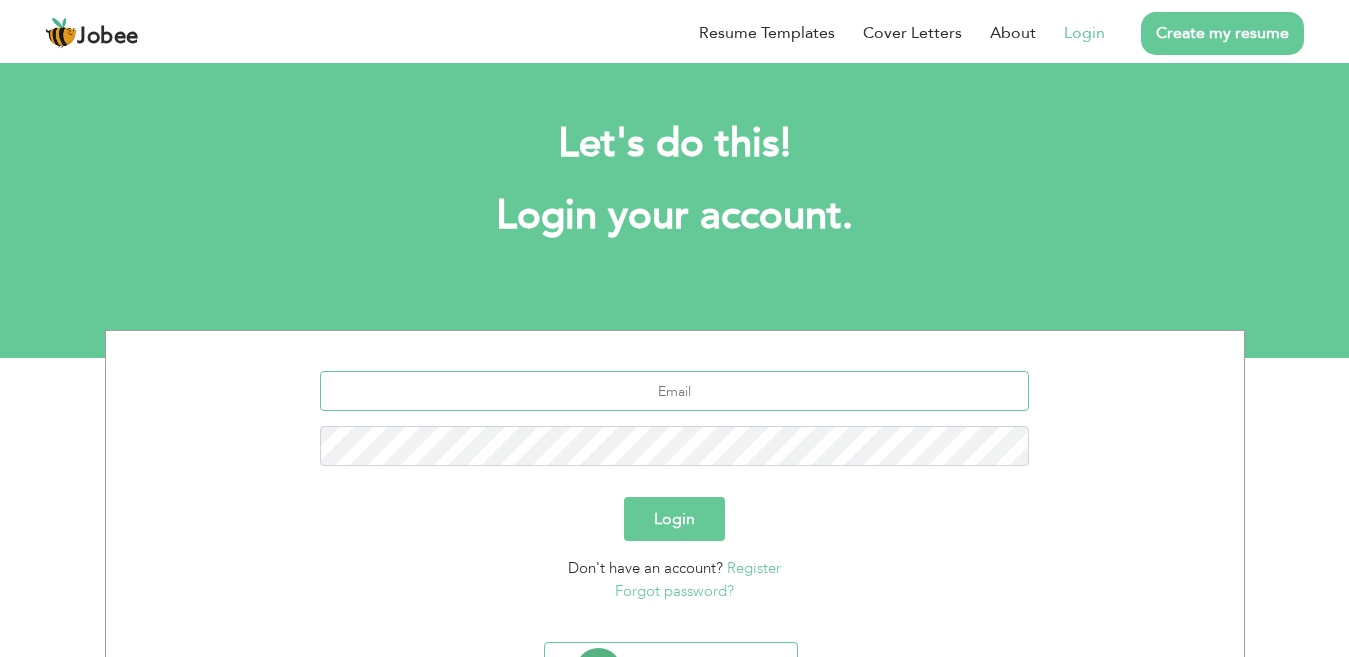 click at bounding box center [674, 391] 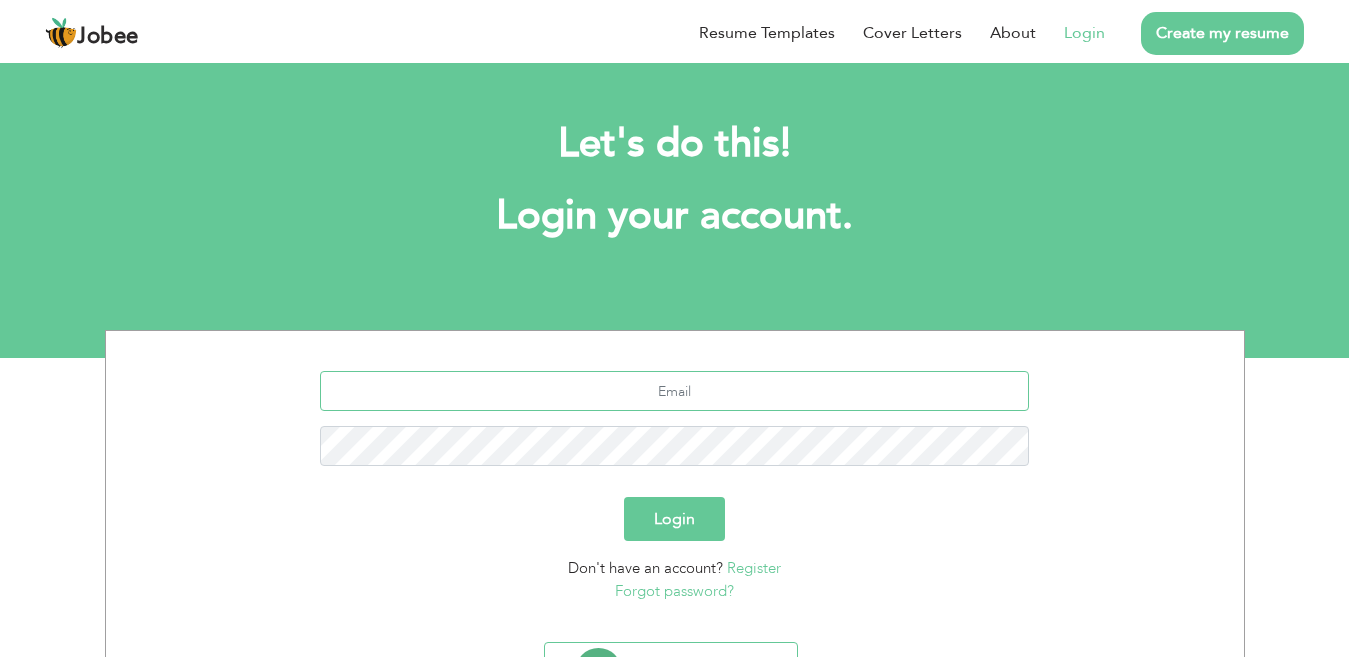 type on "[EMAIL_ADDRESS][DOMAIN_NAME]" 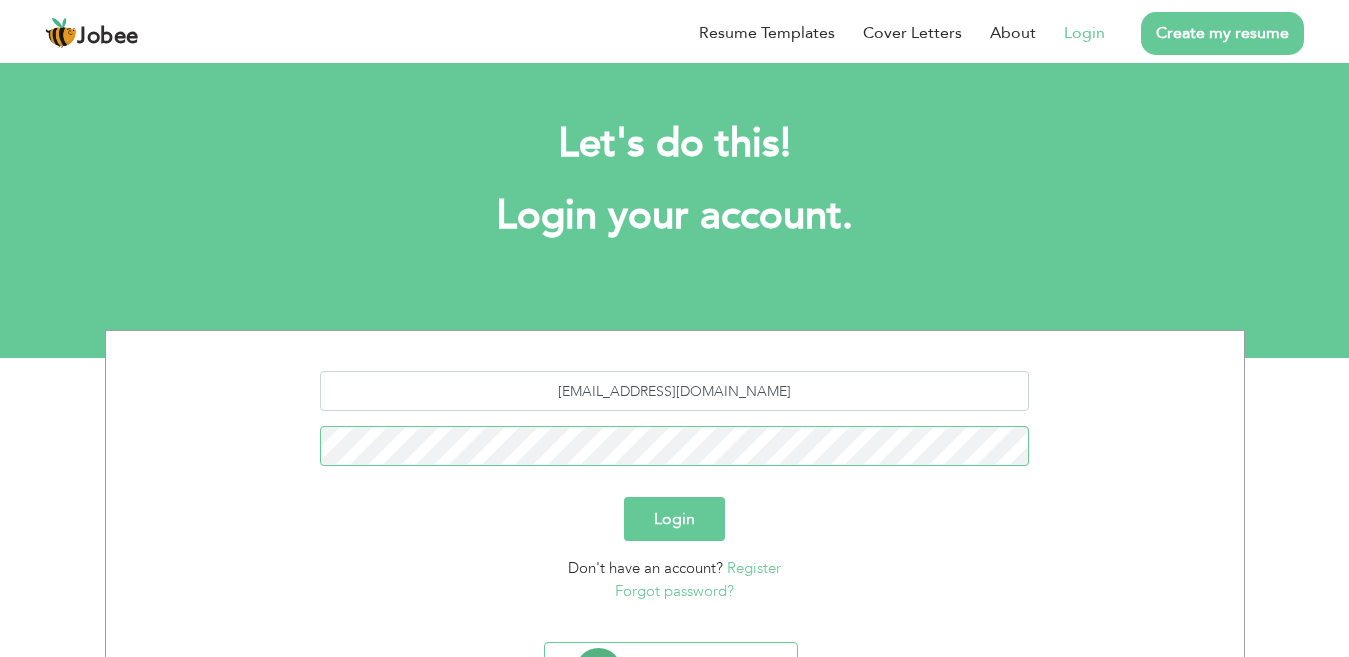 scroll, scrollTop: 102, scrollLeft: 0, axis: vertical 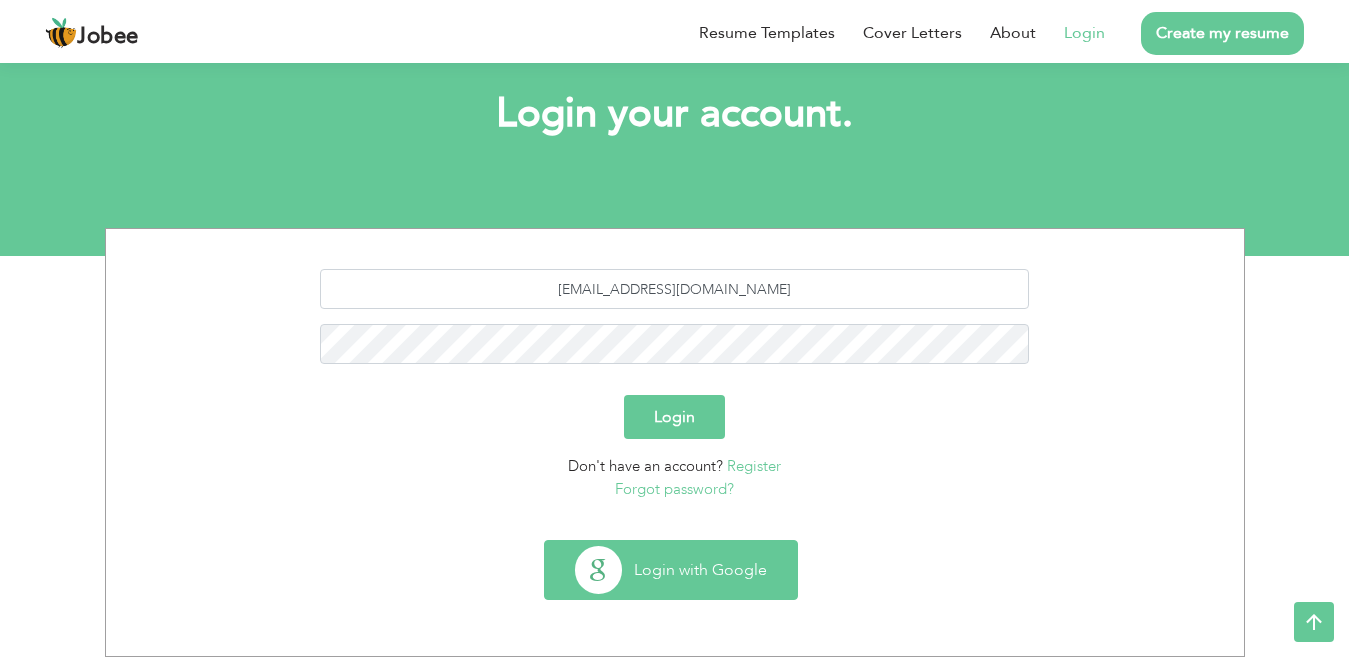 click on "Login with Google" at bounding box center [671, 570] 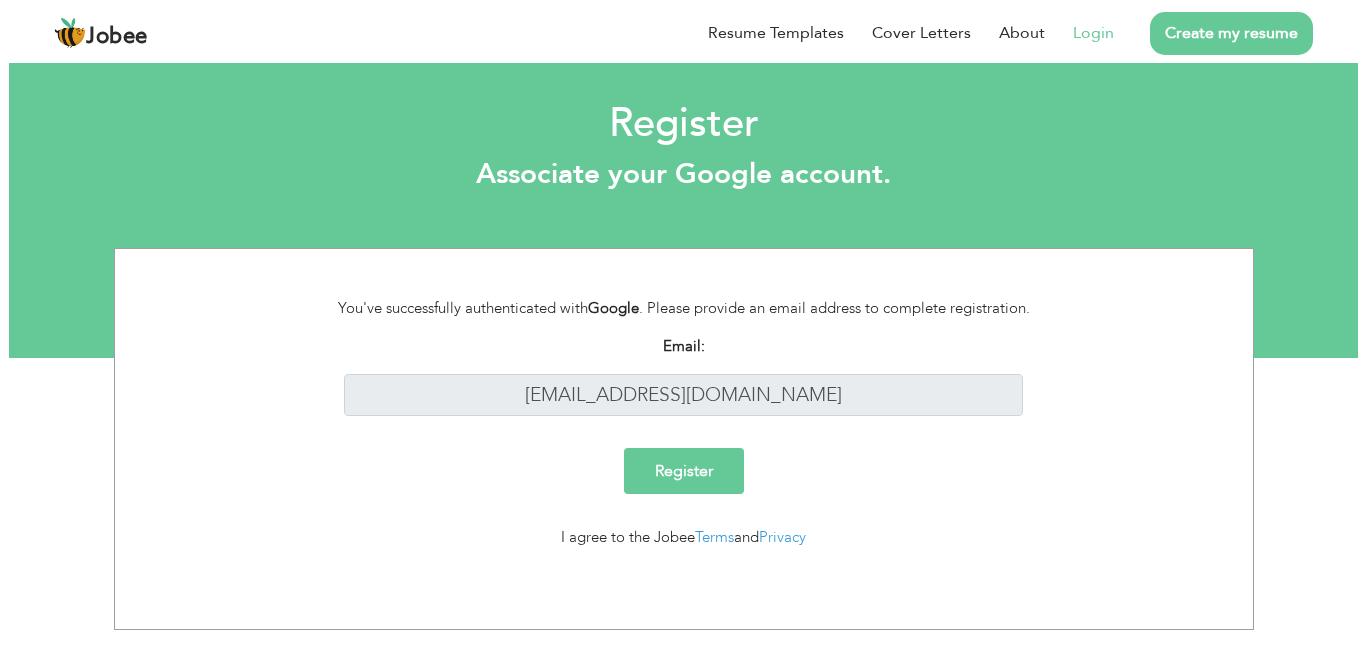 scroll, scrollTop: 0, scrollLeft: 0, axis: both 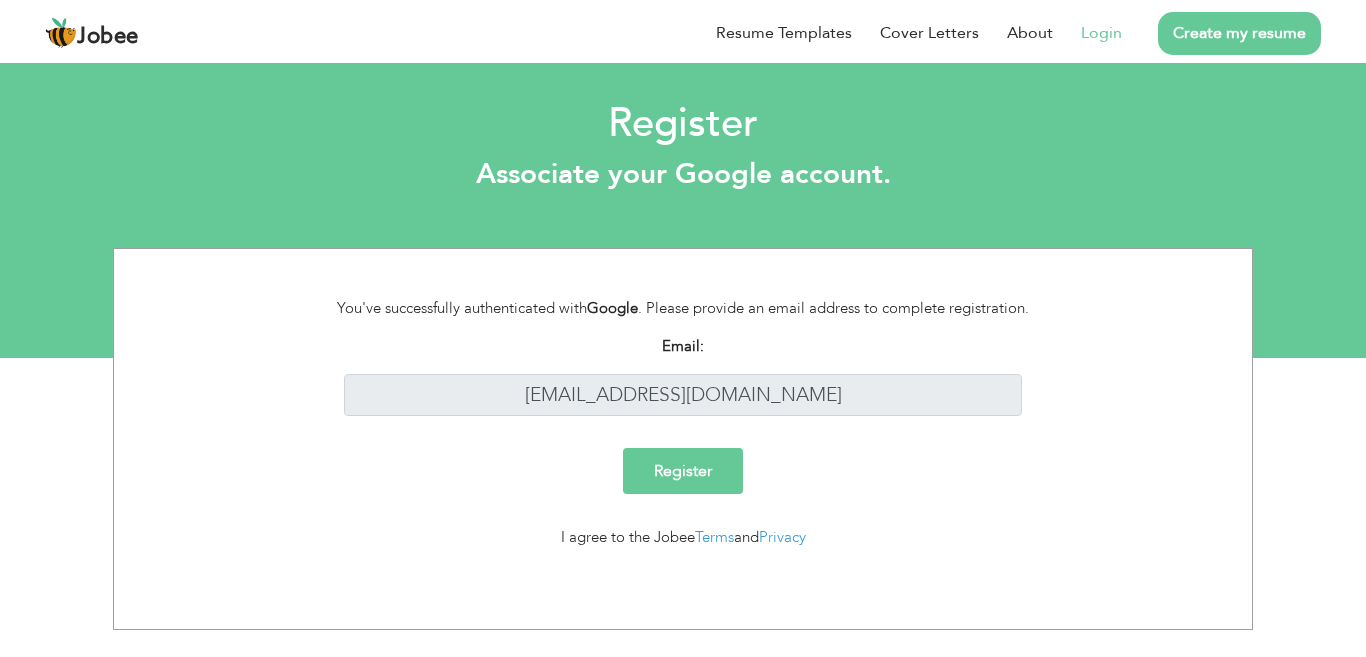 click on "Register" at bounding box center [683, 471] 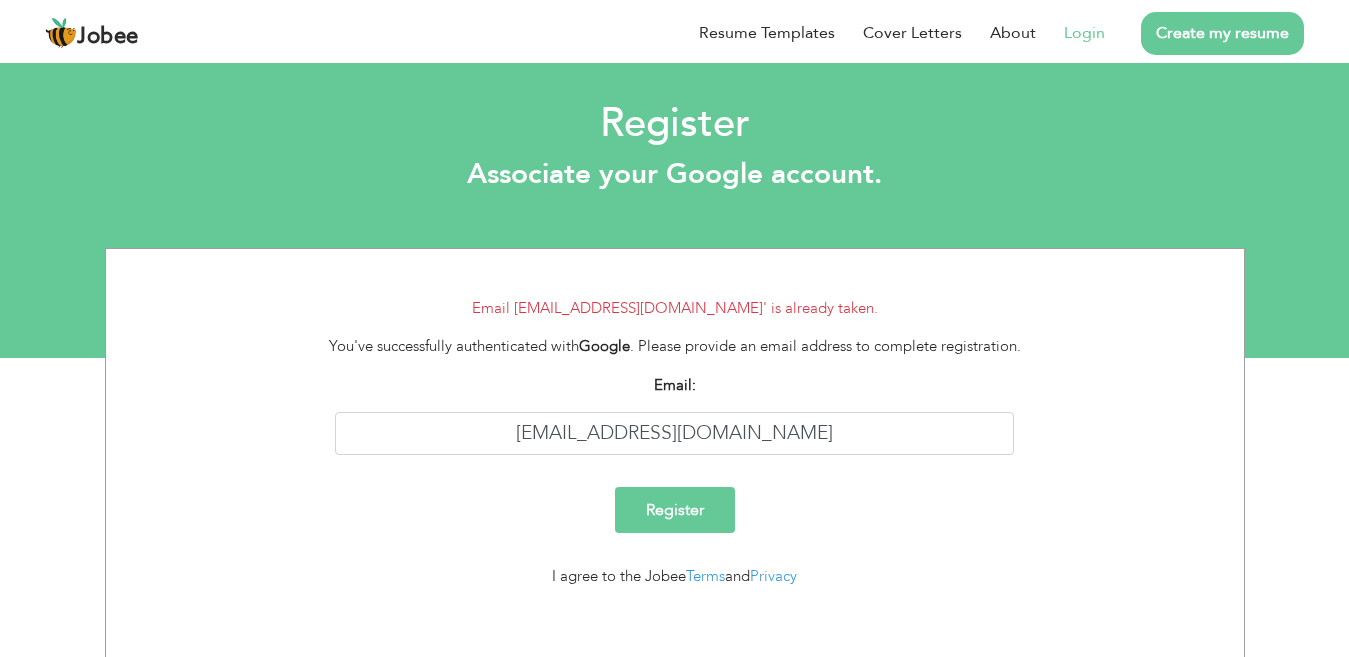 scroll, scrollTop: 0, scrollLeft: 0, axis: both 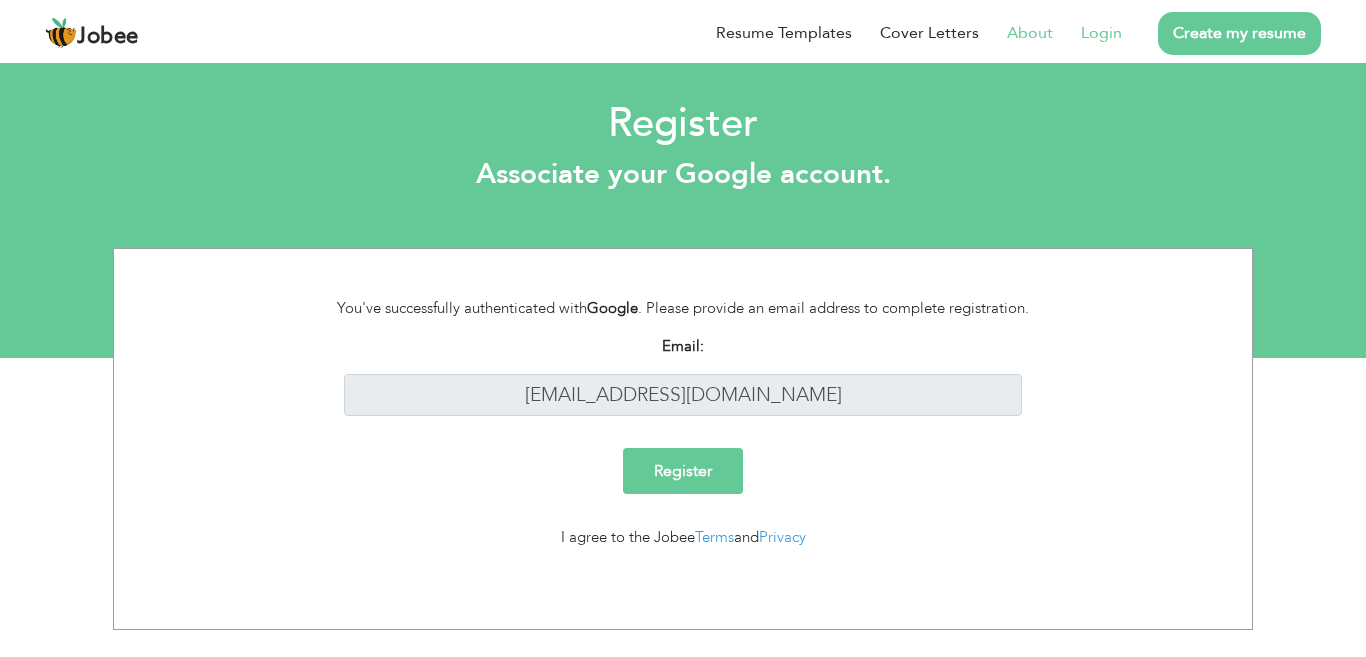 click on "About" at bounding box center (1030, 33) 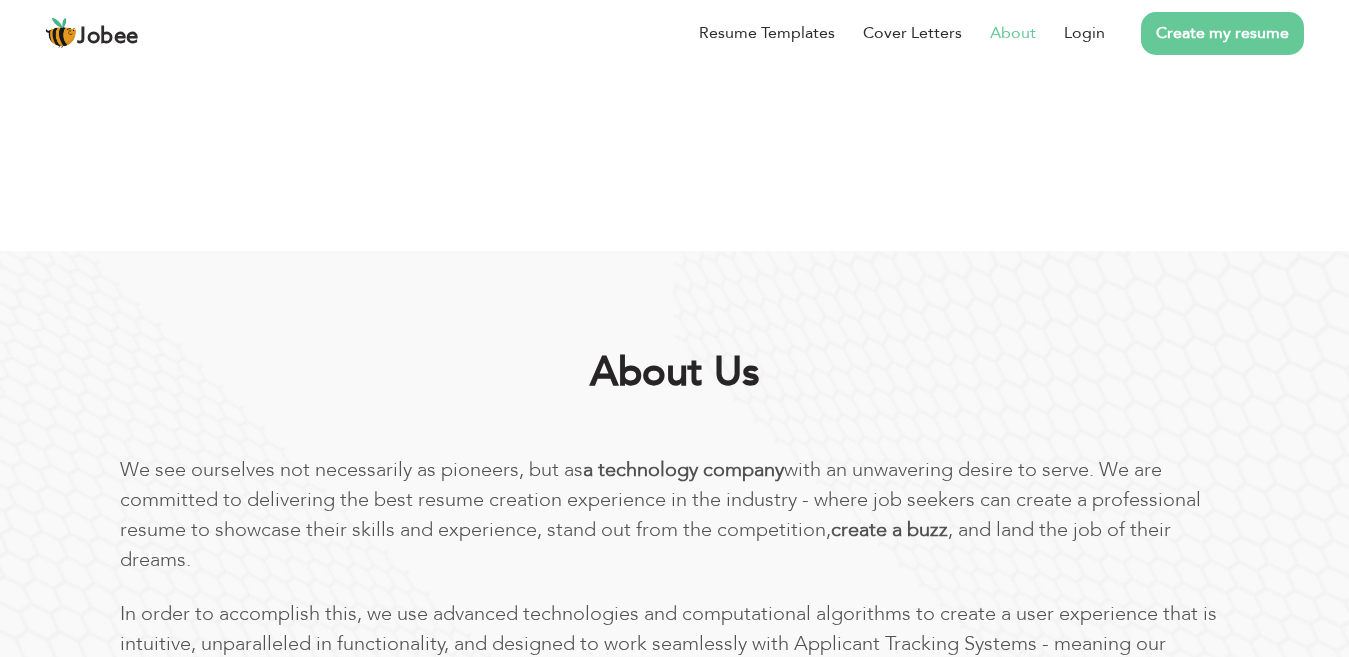 scroll, scrollTop: 0, scrollLeft: 0, axis: both 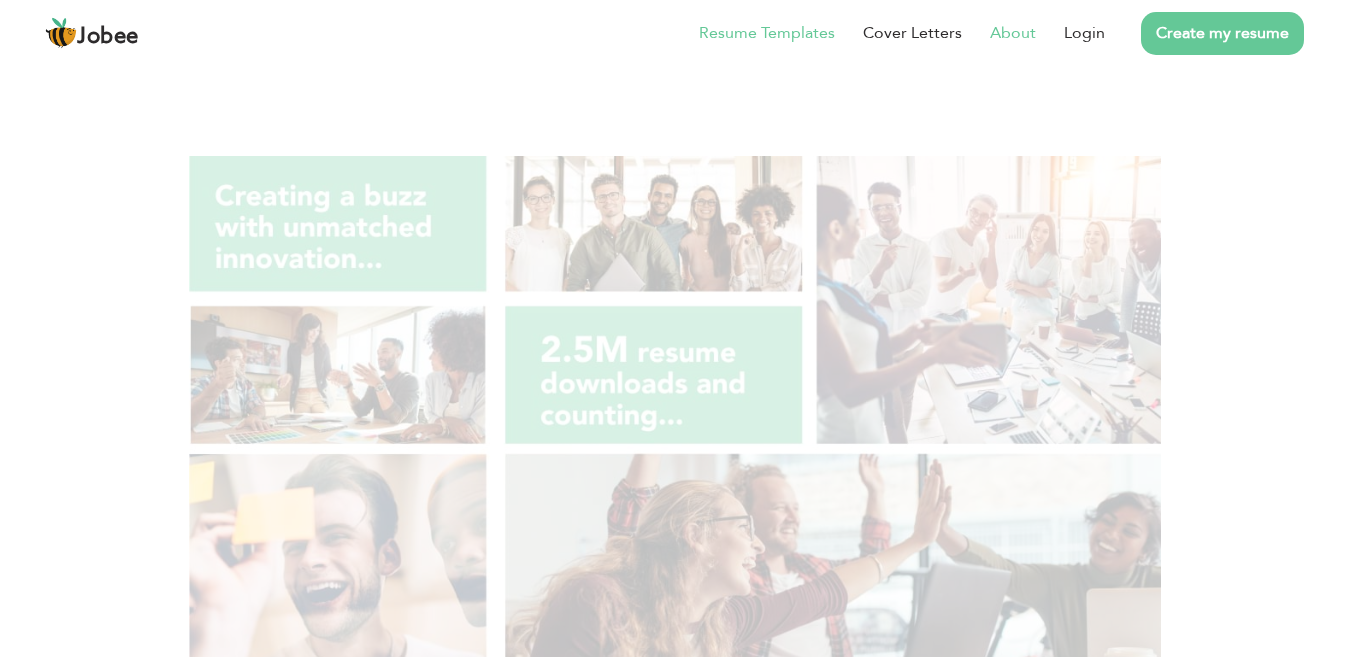 click on "Resume Templates" at bounding box center [767, 33] 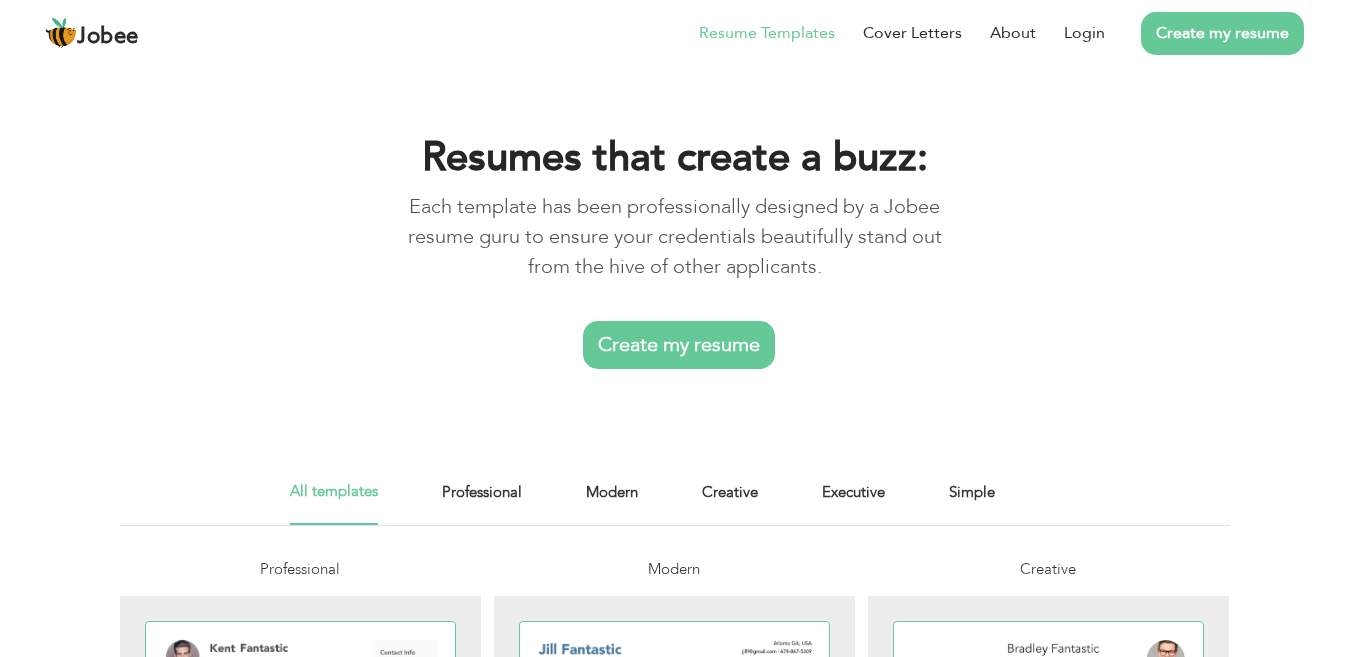 scroll, scrollTop: 0, scrollLeft: 0, axis: both 